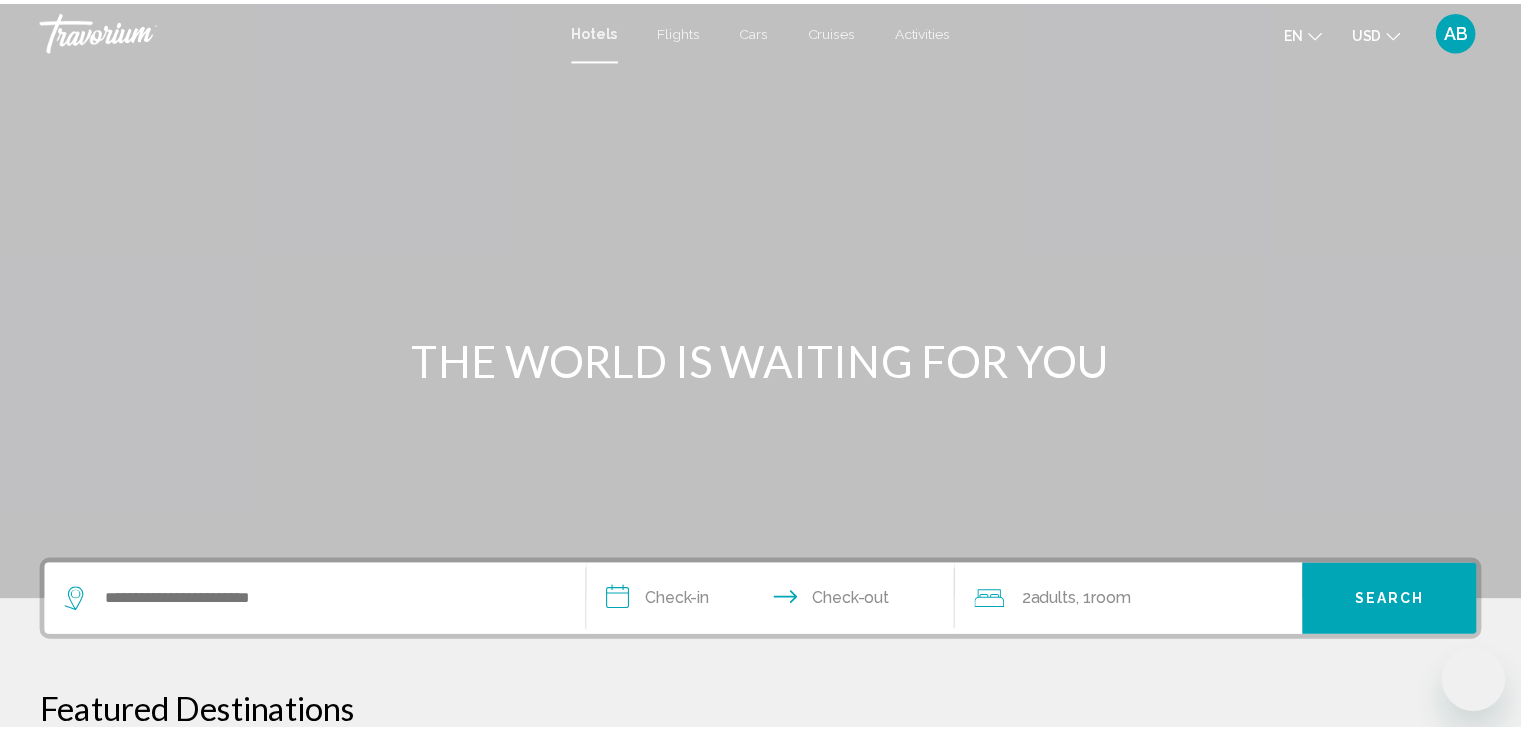 scroll, scrollTop: 0, scrollLeft: 0, axis: both 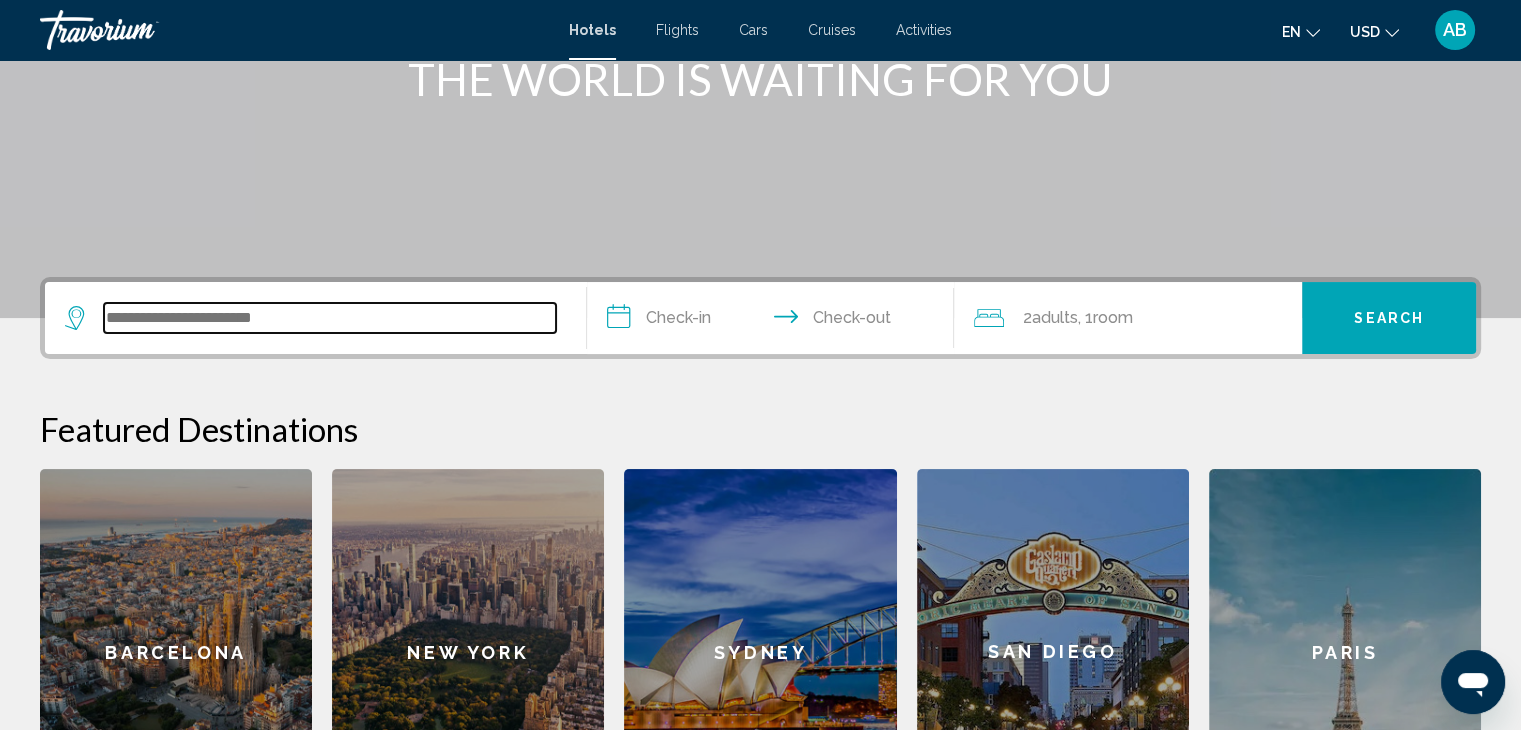 click at bounding box center [330, 318] 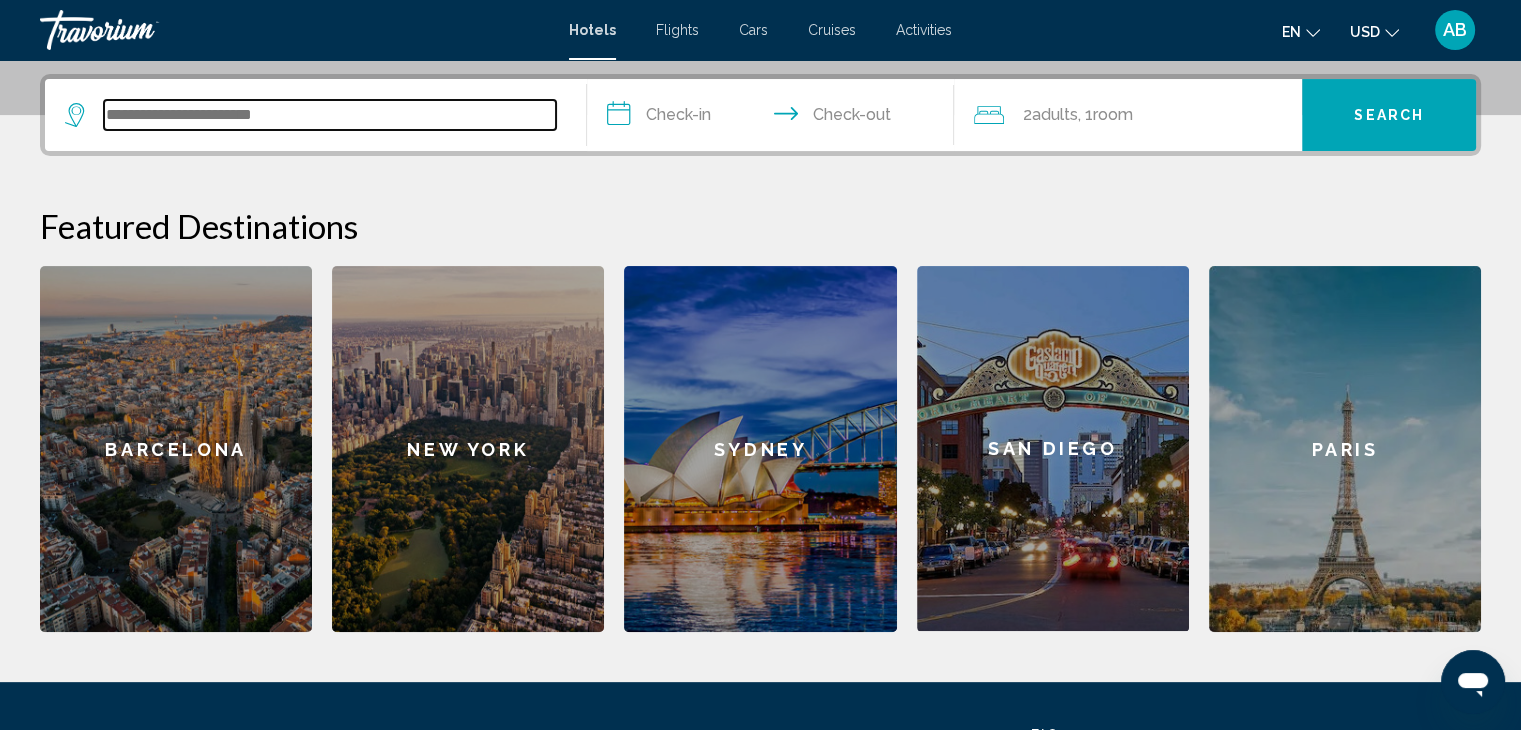 scroll, scrollTop: 493, scrollLeft: 0, axis: vertical 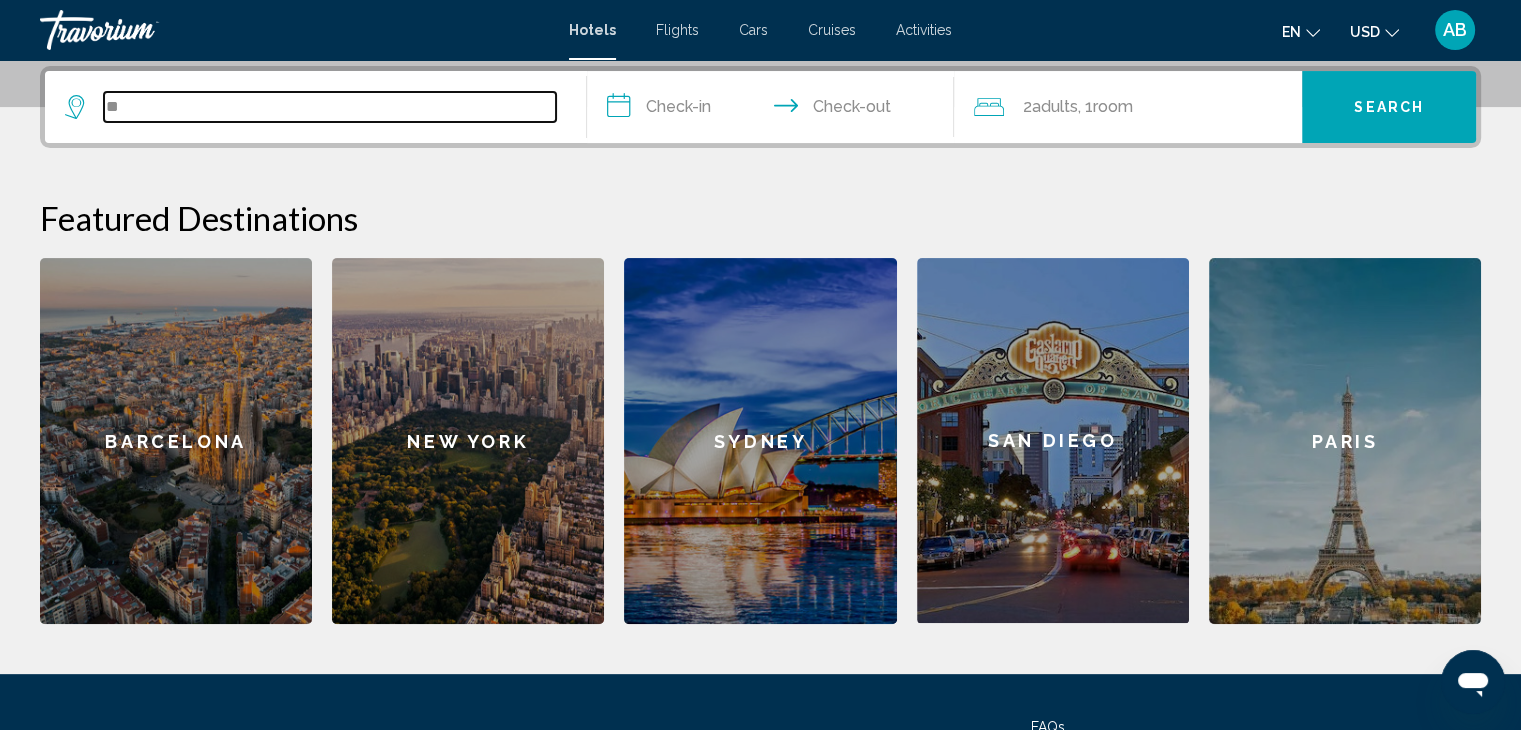 type on "*" 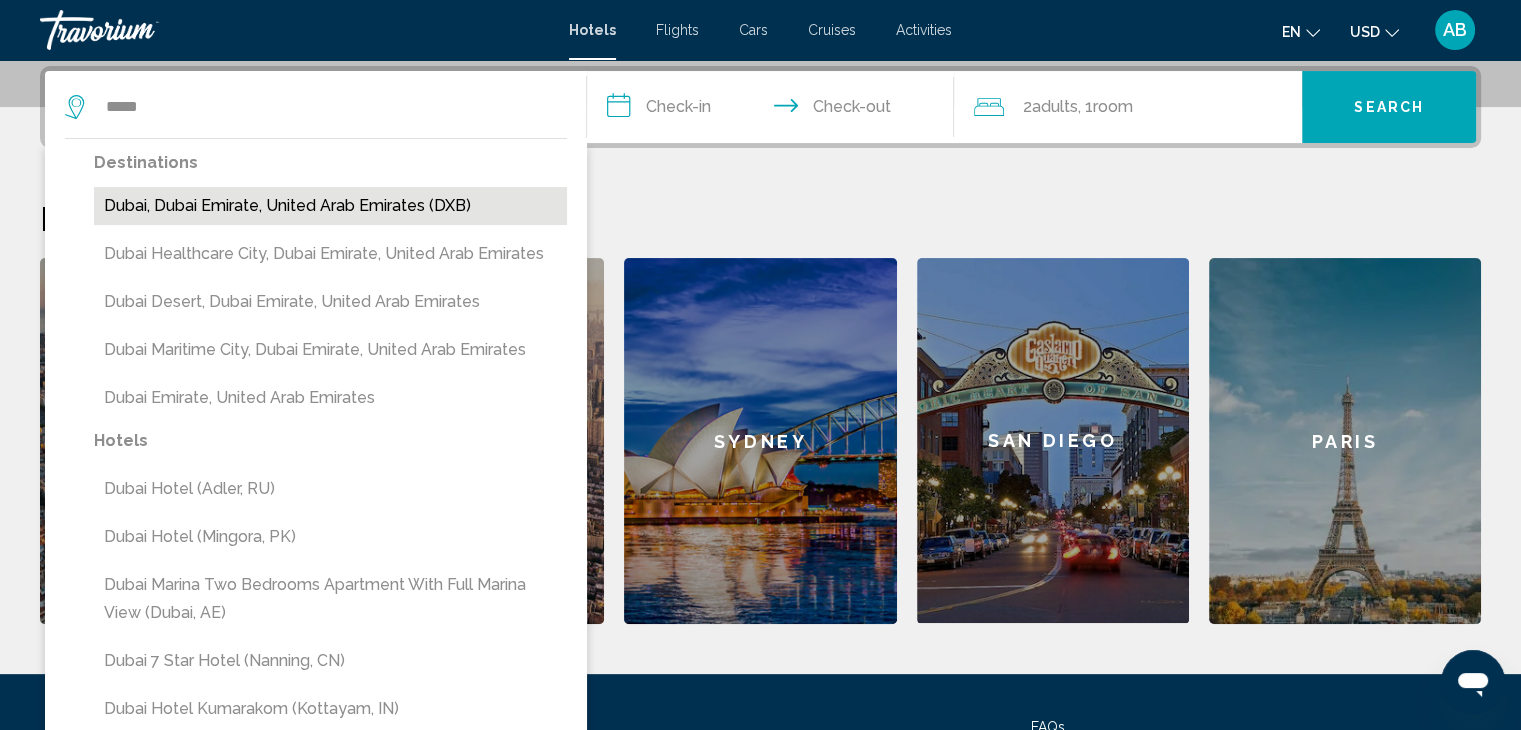 click on "Dubai, Dubai Emirate, United Arab Emirates (DXB)" at bounding box center (330, 206) 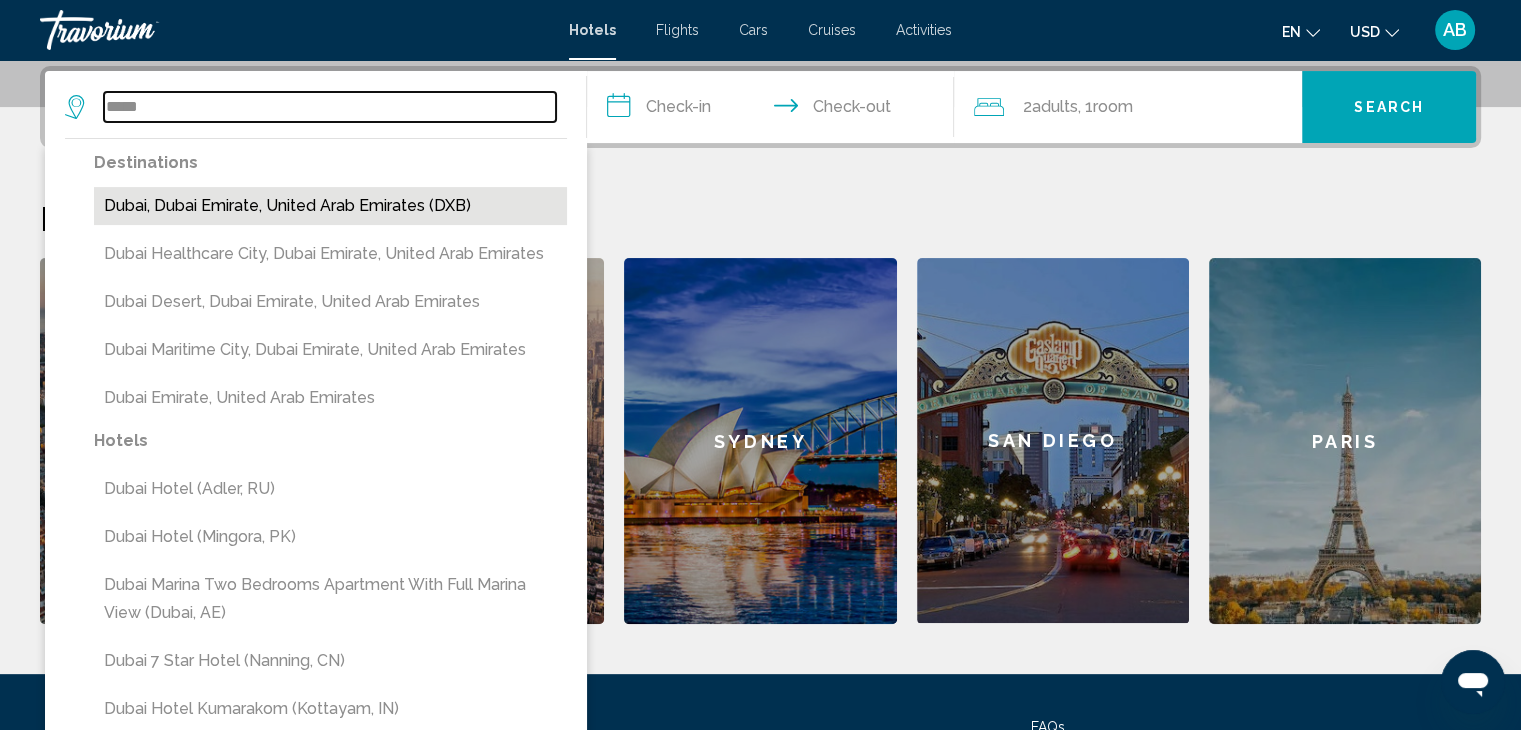 type on "**********" 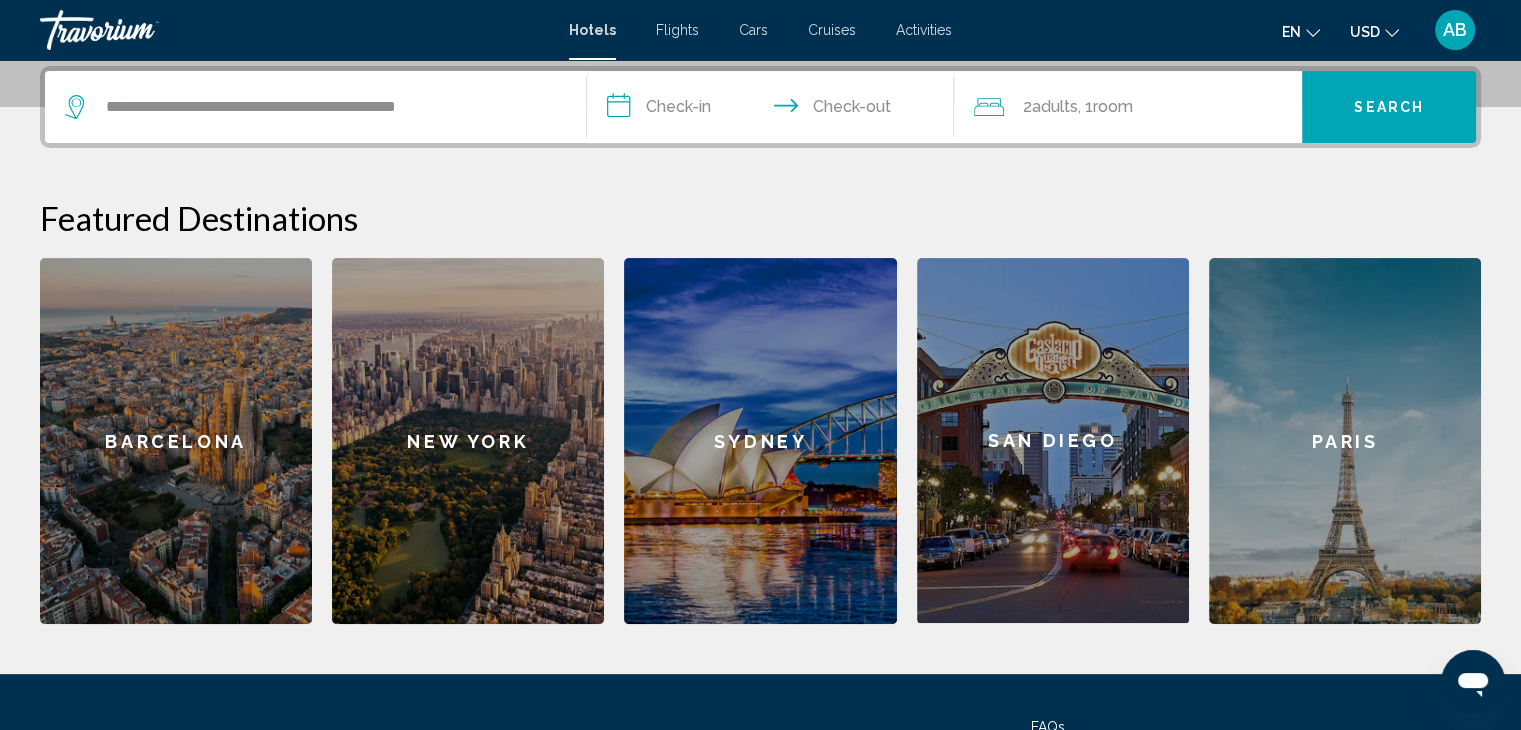 click on "**********" at bounding box center (775, 110) 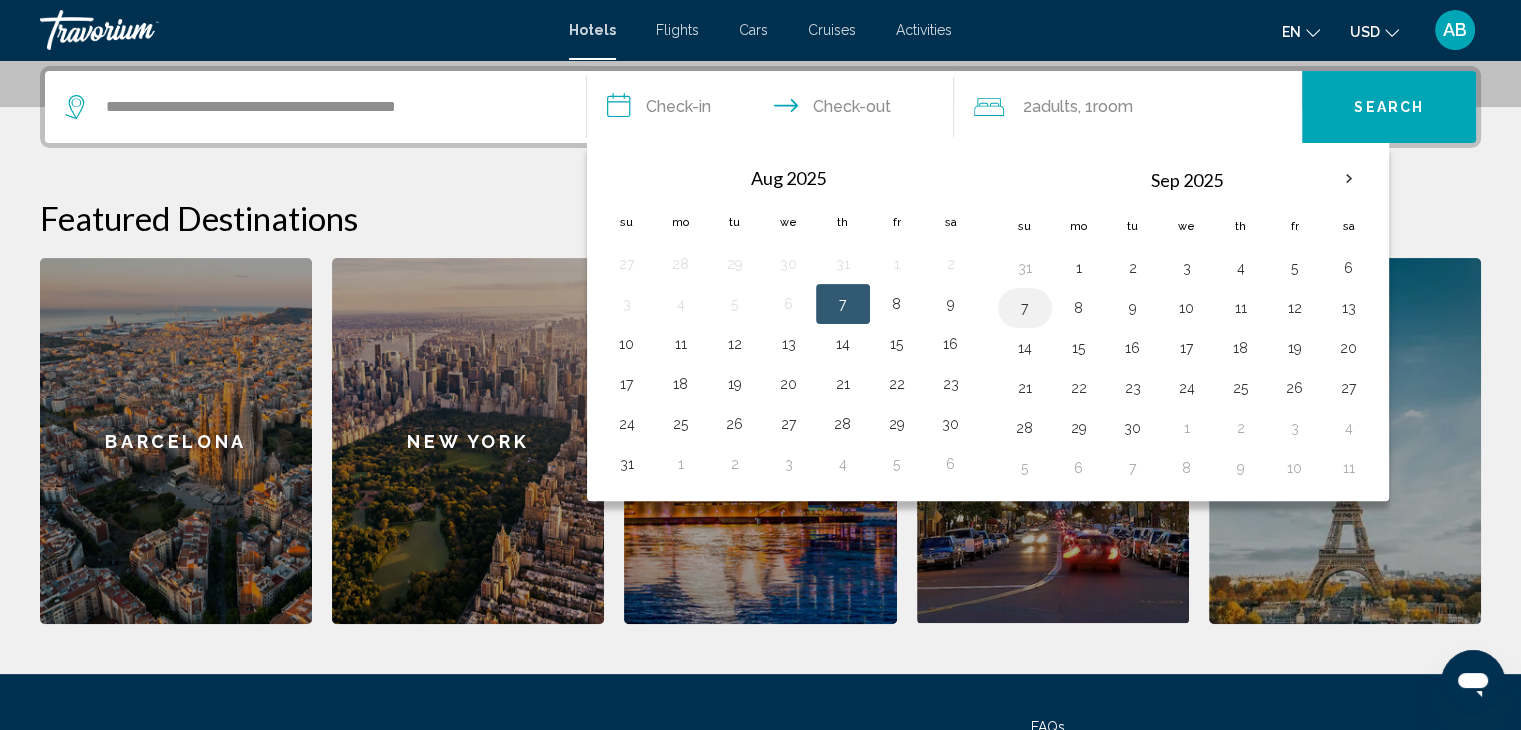 click on "7" at bounding box center (1025, 308) 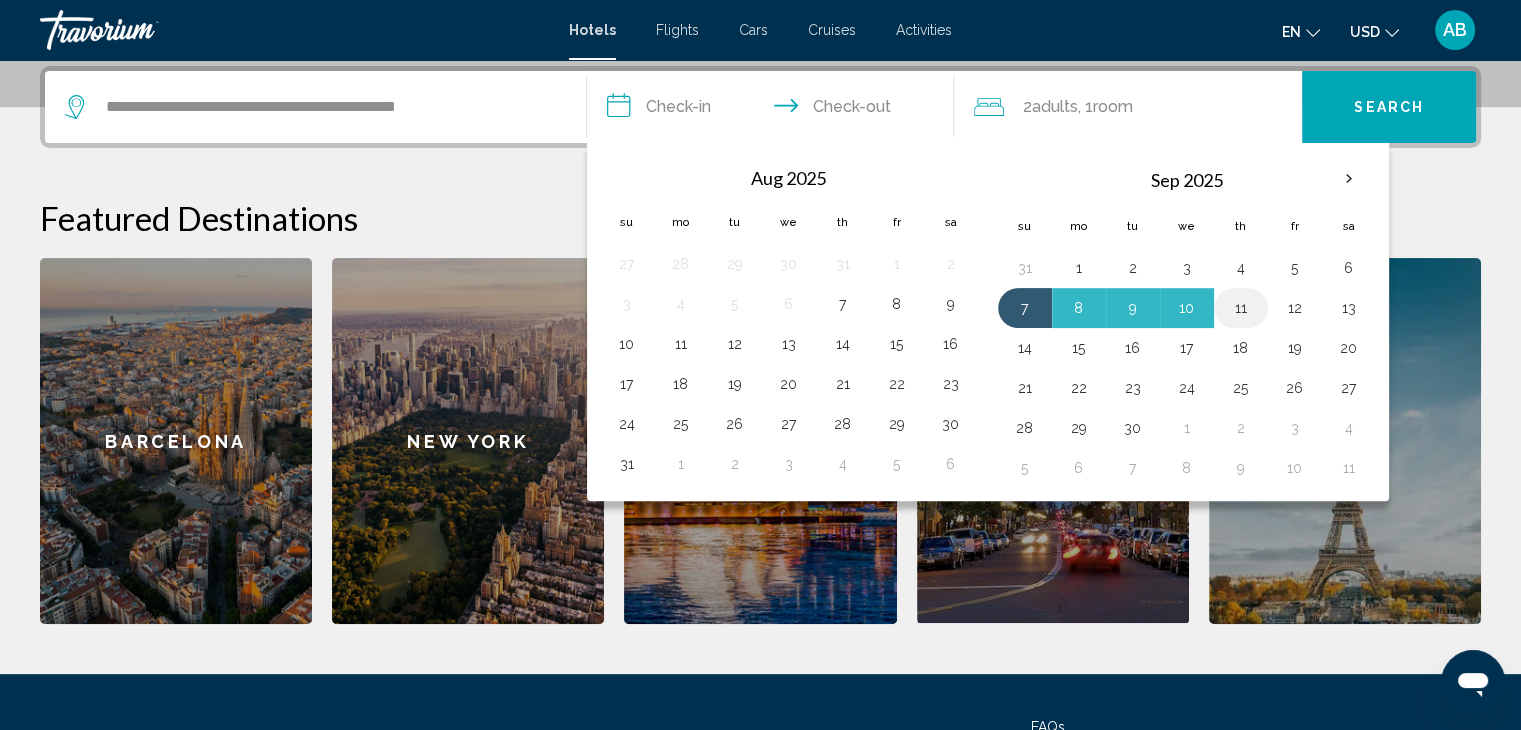 click on "11" at bounding box center (1241, 308) 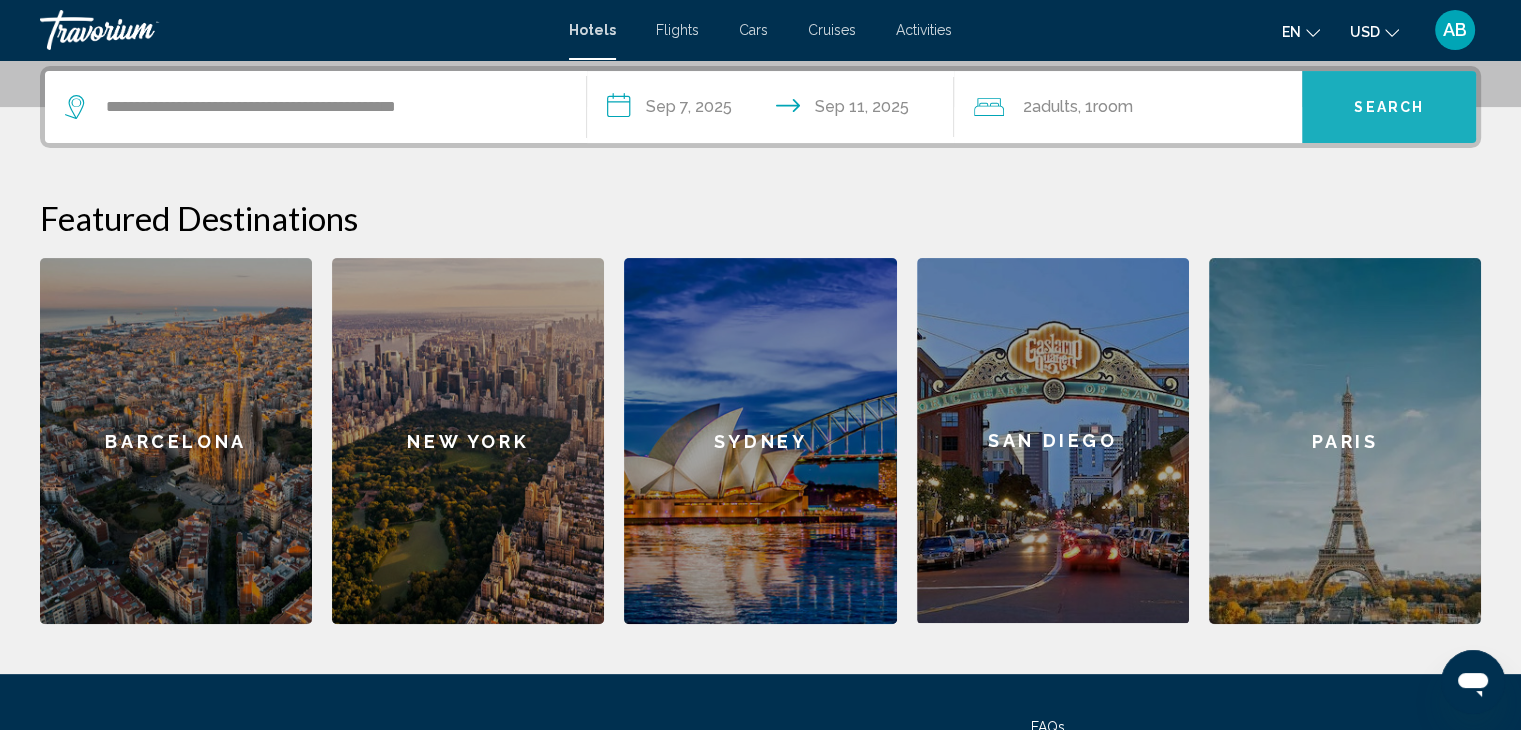 click on "Search" at bounding box center (1389, 108) 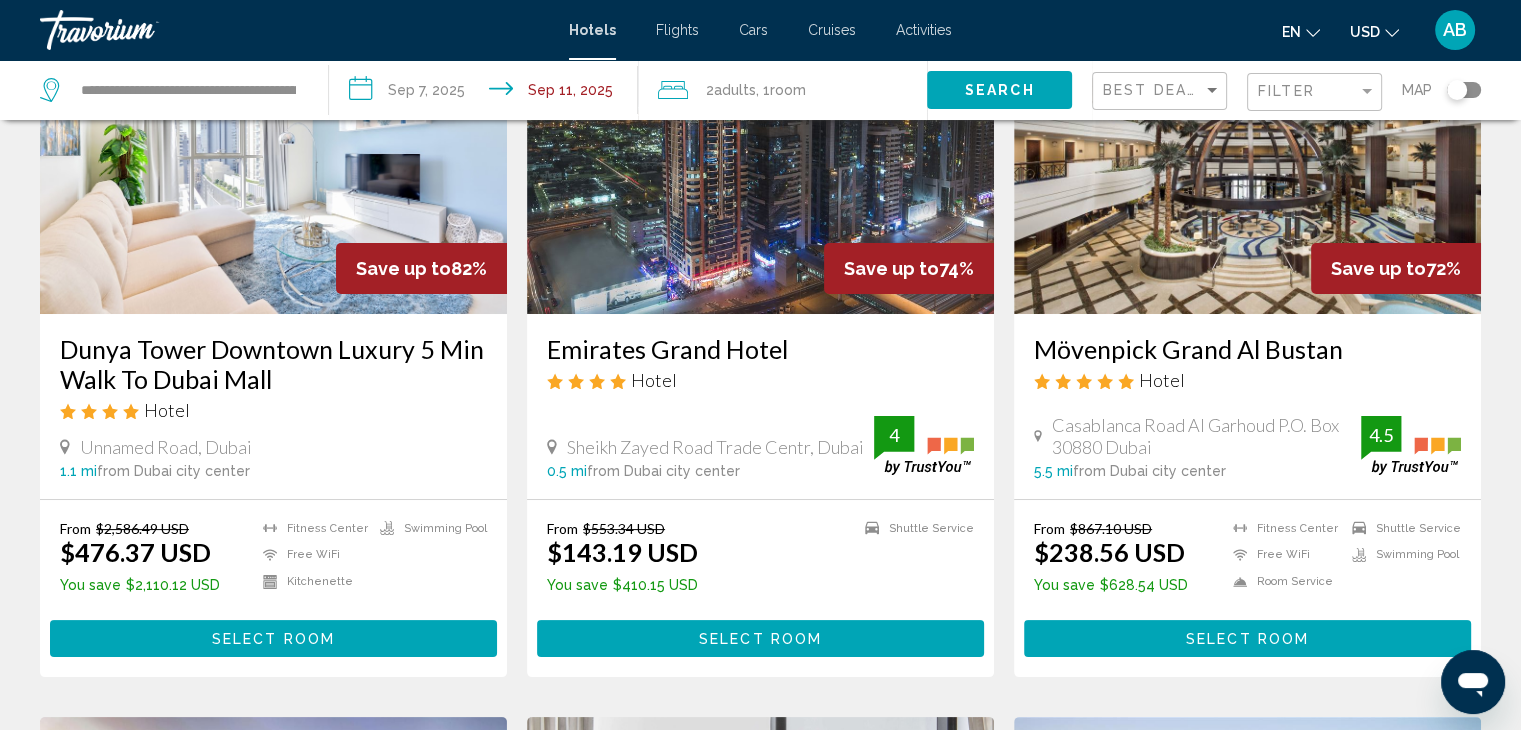 scroll, scrollTop: 200, scrollLeft: 0, axis: vertical 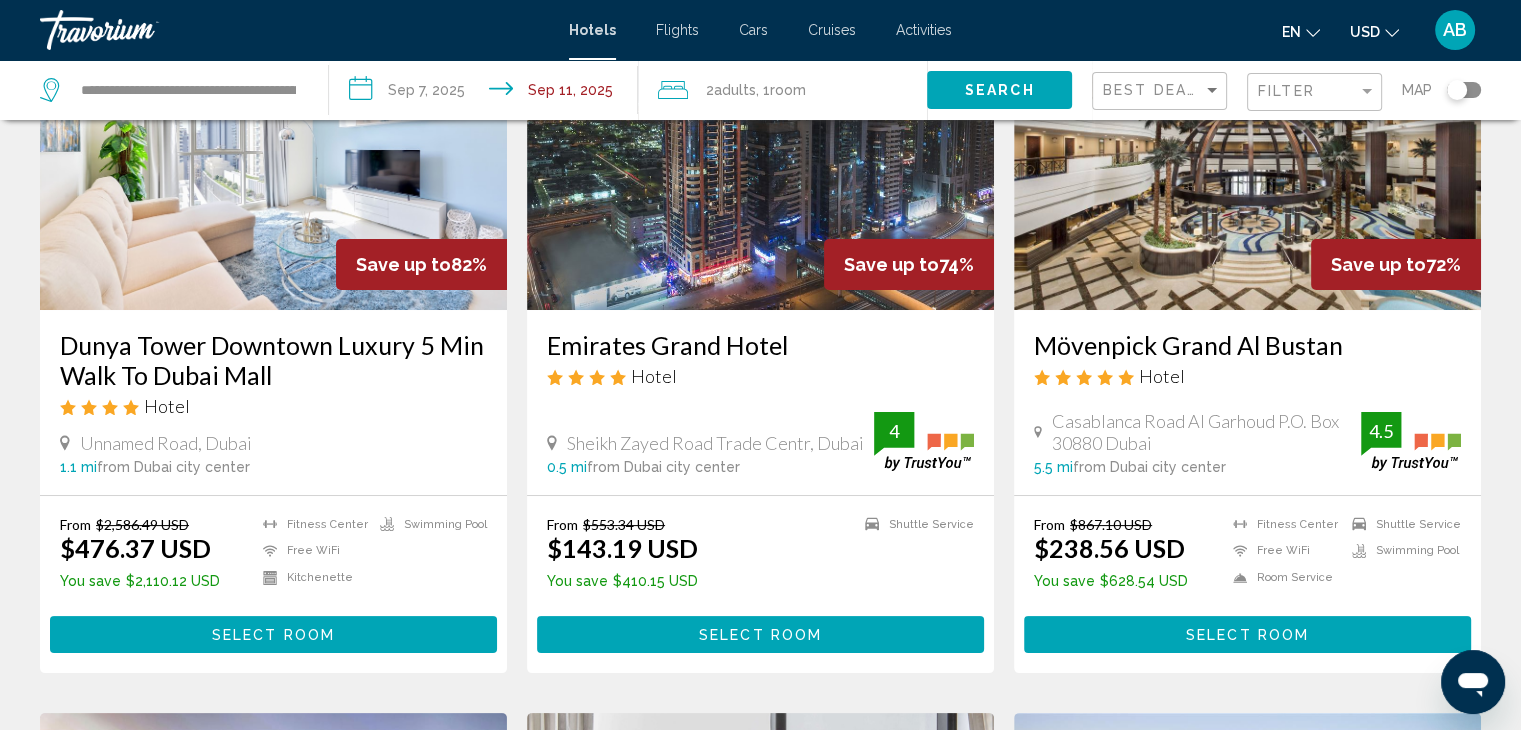 click at bounding box center [273, 150] 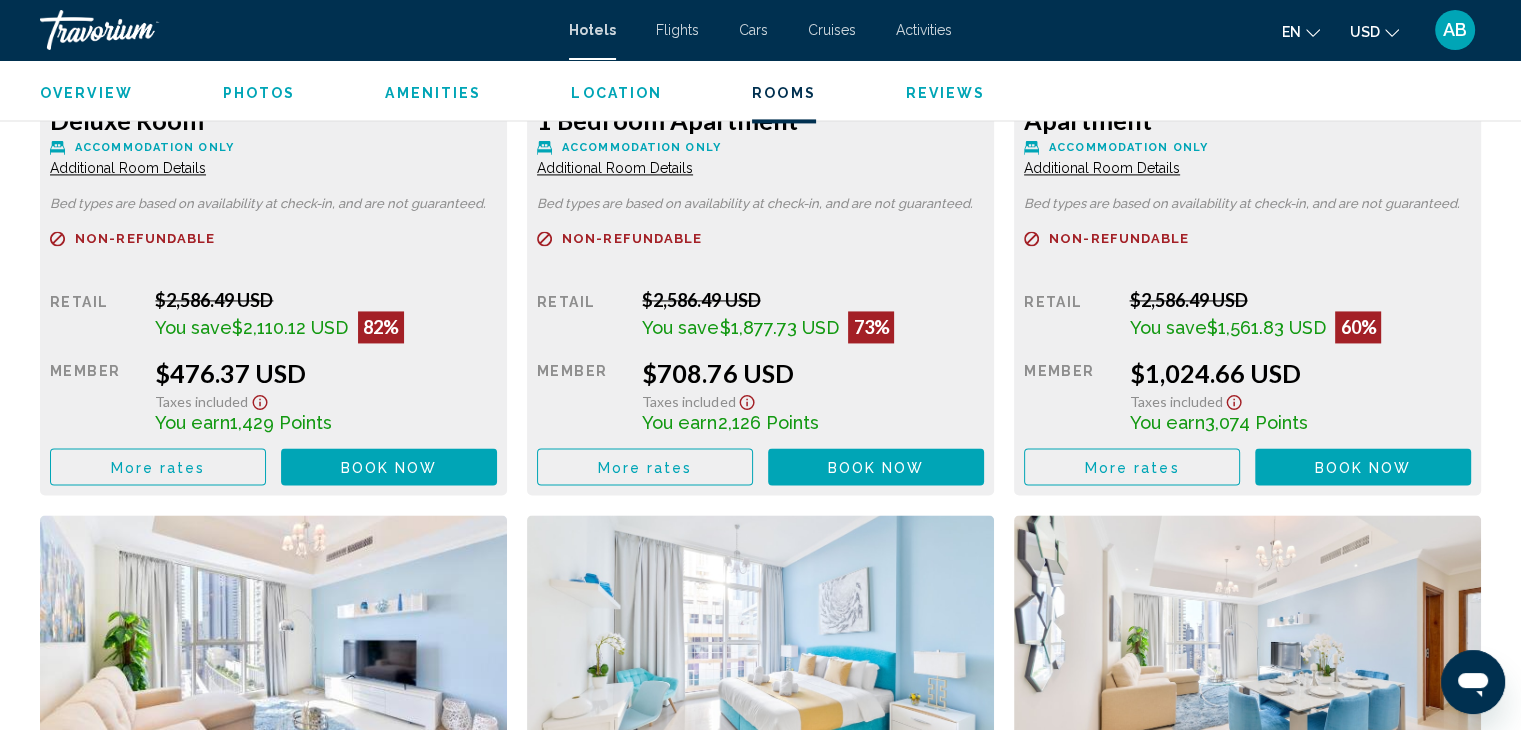 scroll, scrollTop: 3100, scrollLeft: 0, axis: vertical 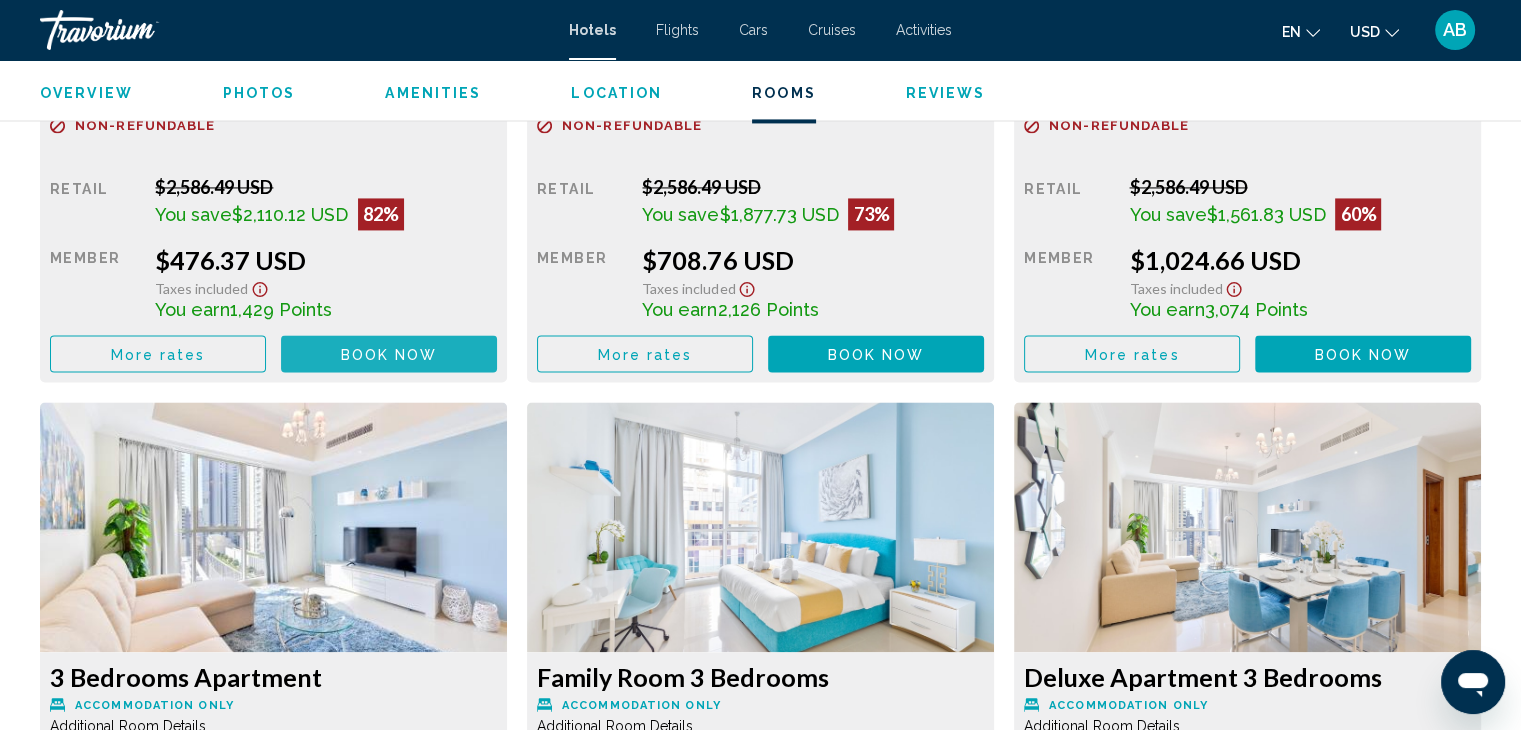 click on "Book now" at bounding box center (389, 354) 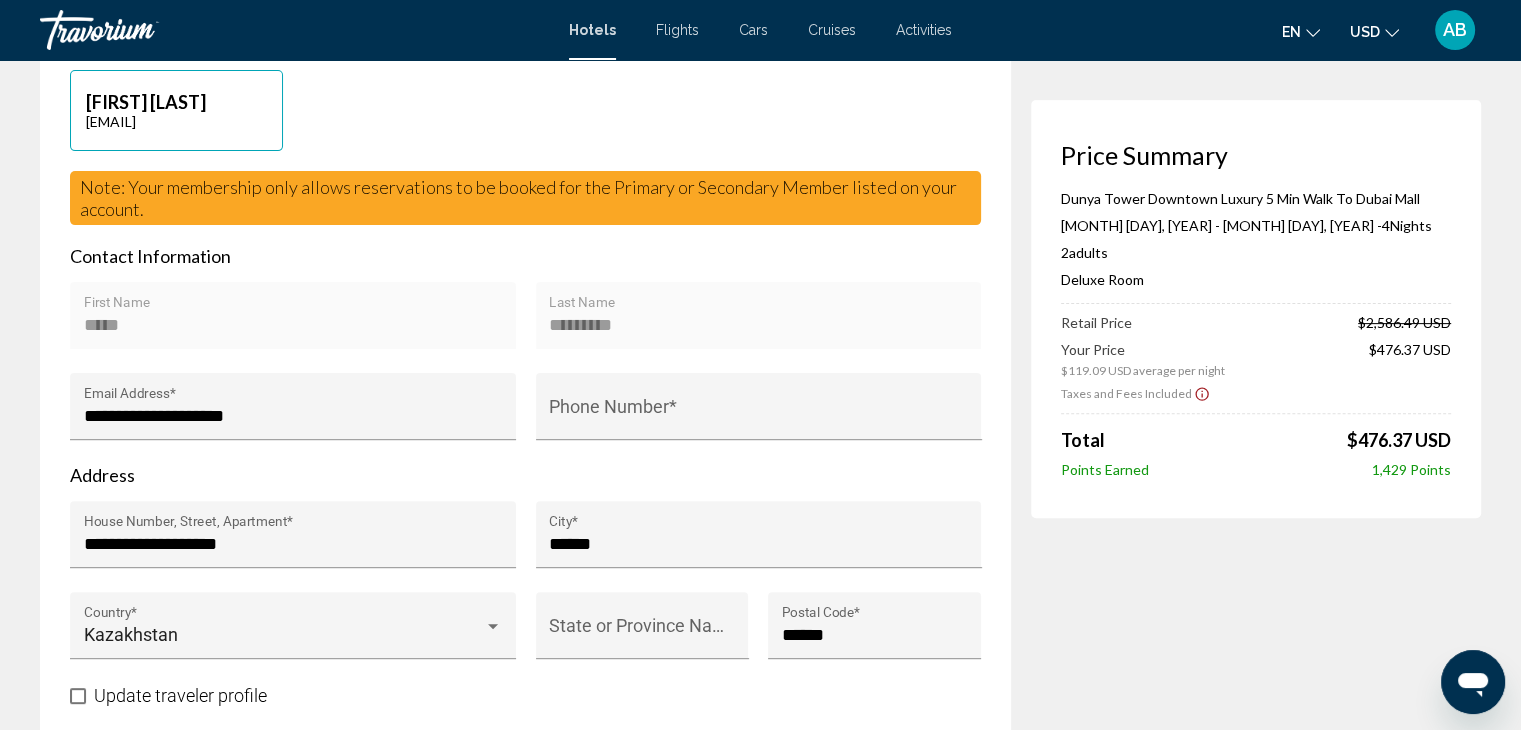 scroll, scrollTop: 600, scrollLeft: 0, axis: vertical 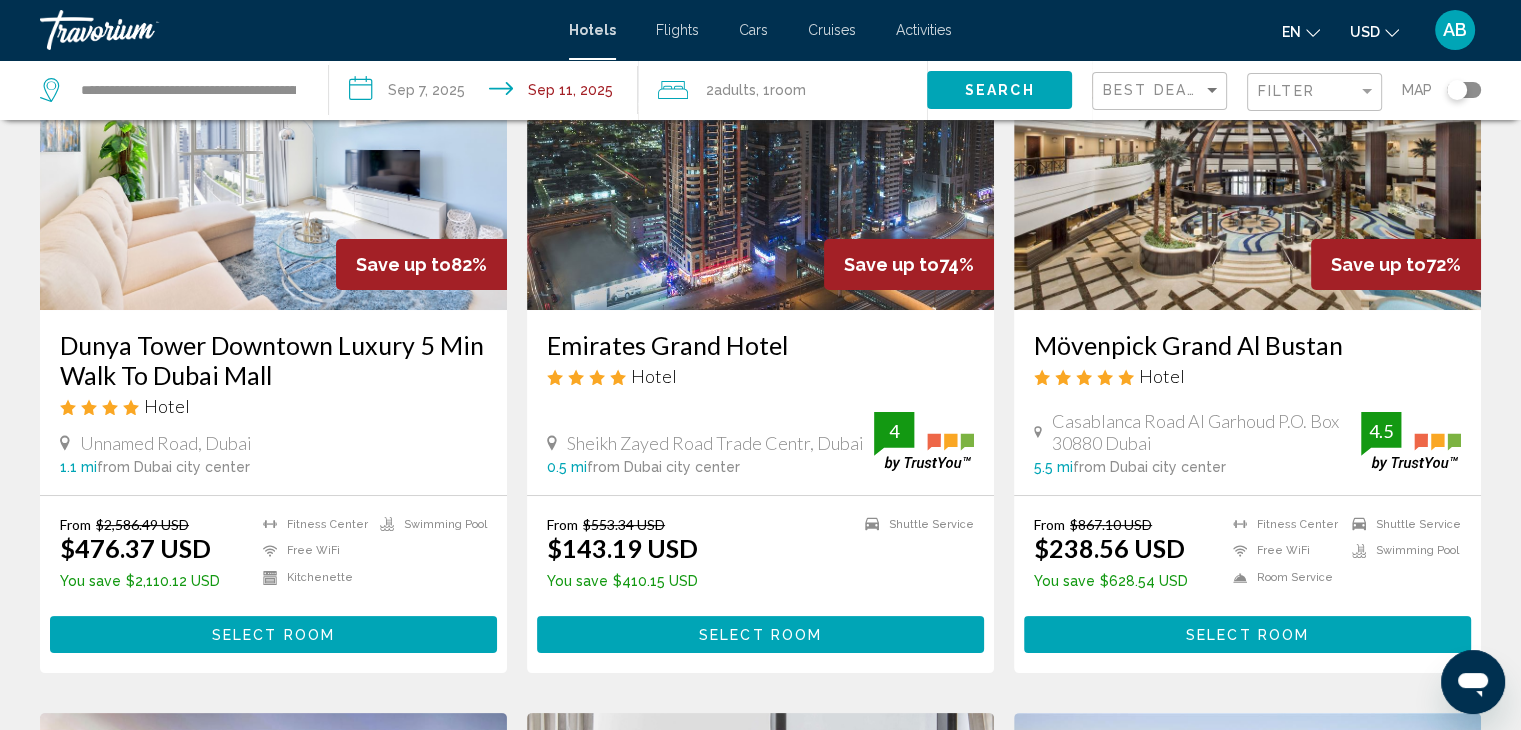 click at bounding box center (1247, 150) 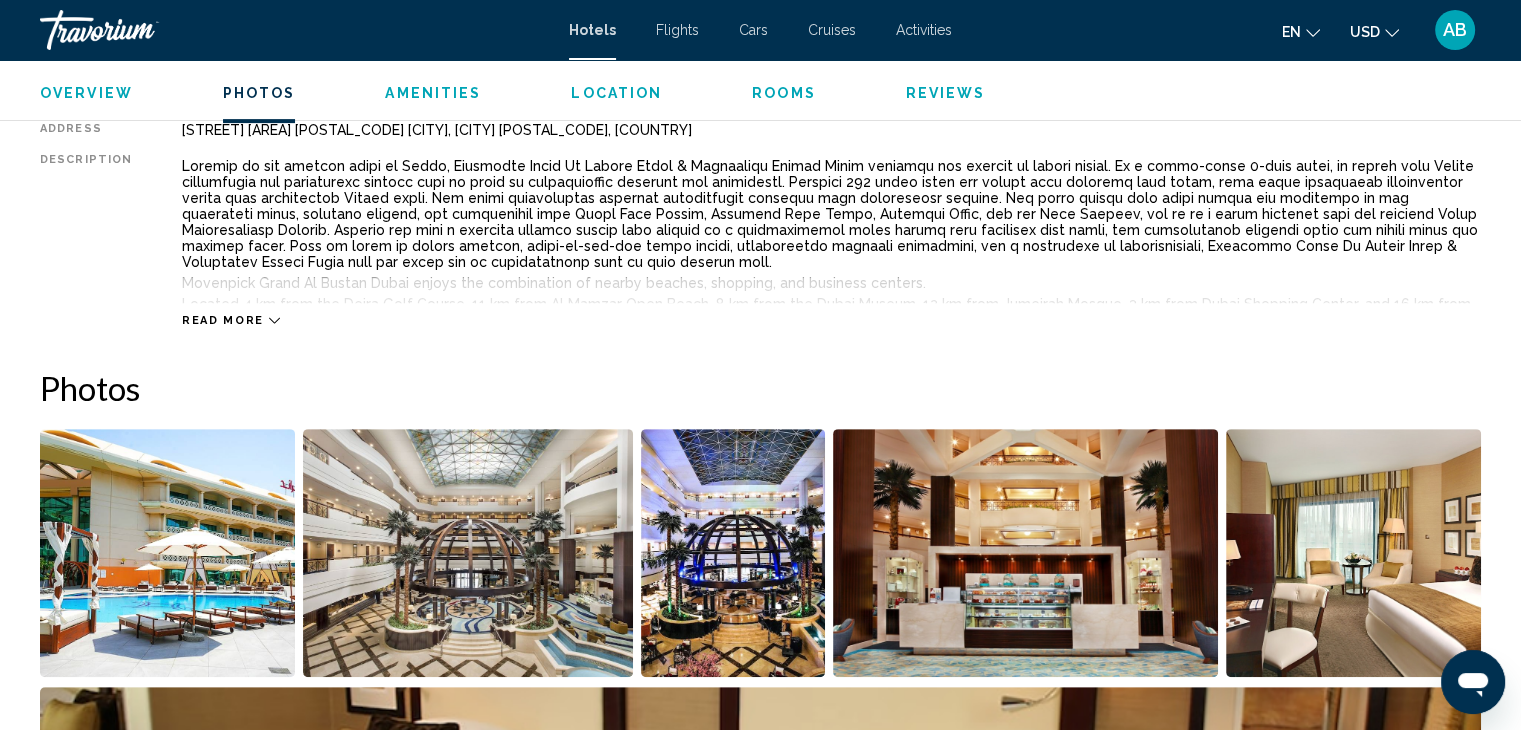 scroll, scrollTop: 700, scrollLeft: 0, axis: vertical 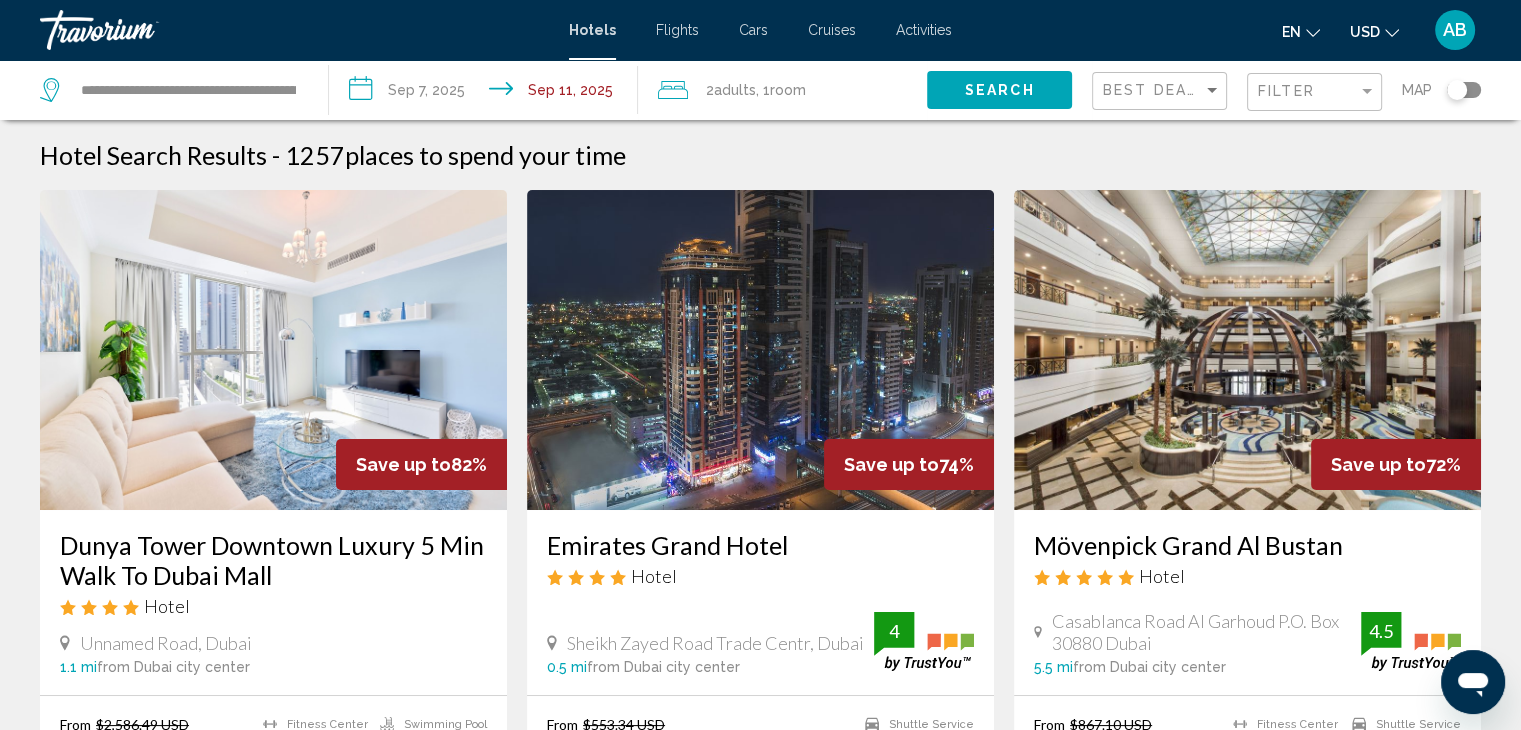 click 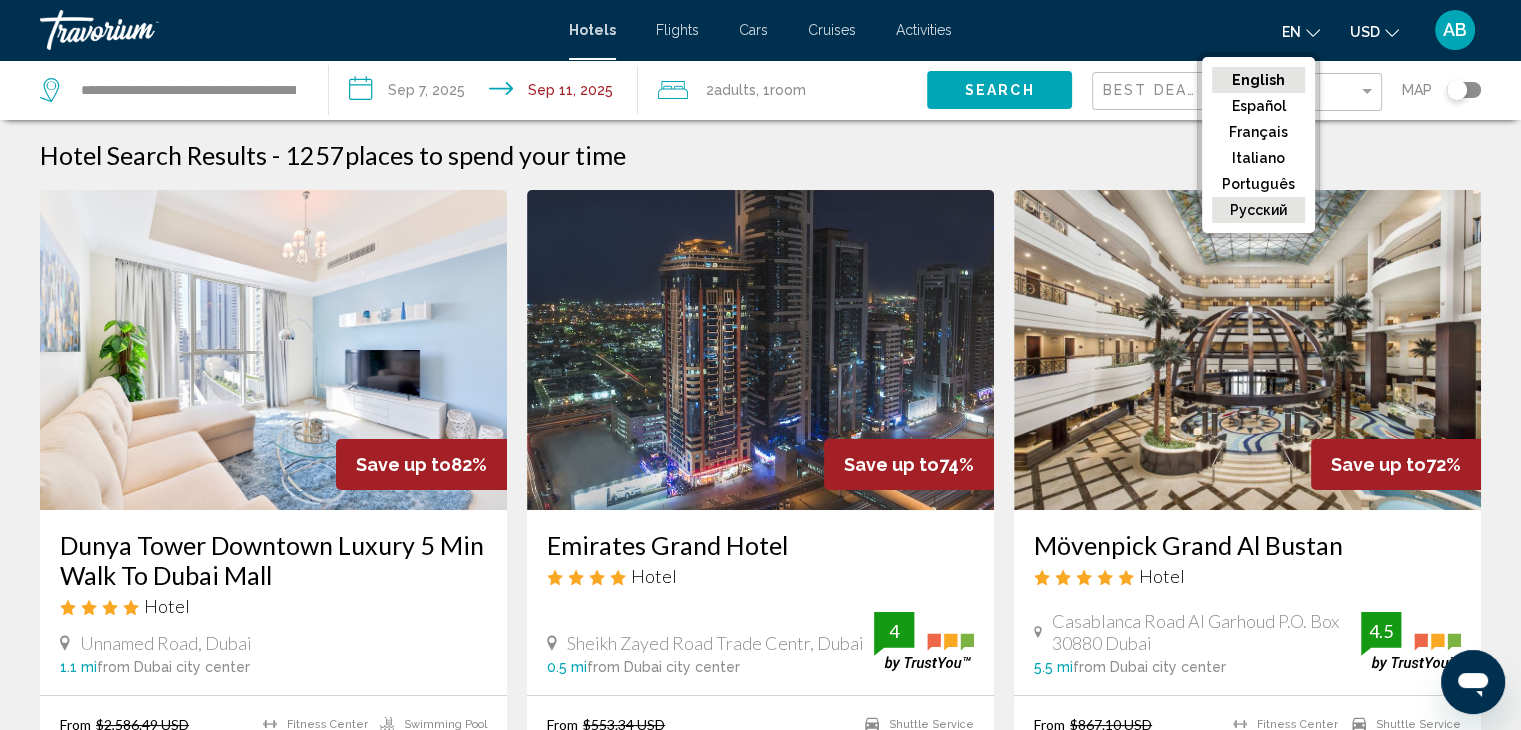 click on "русский" 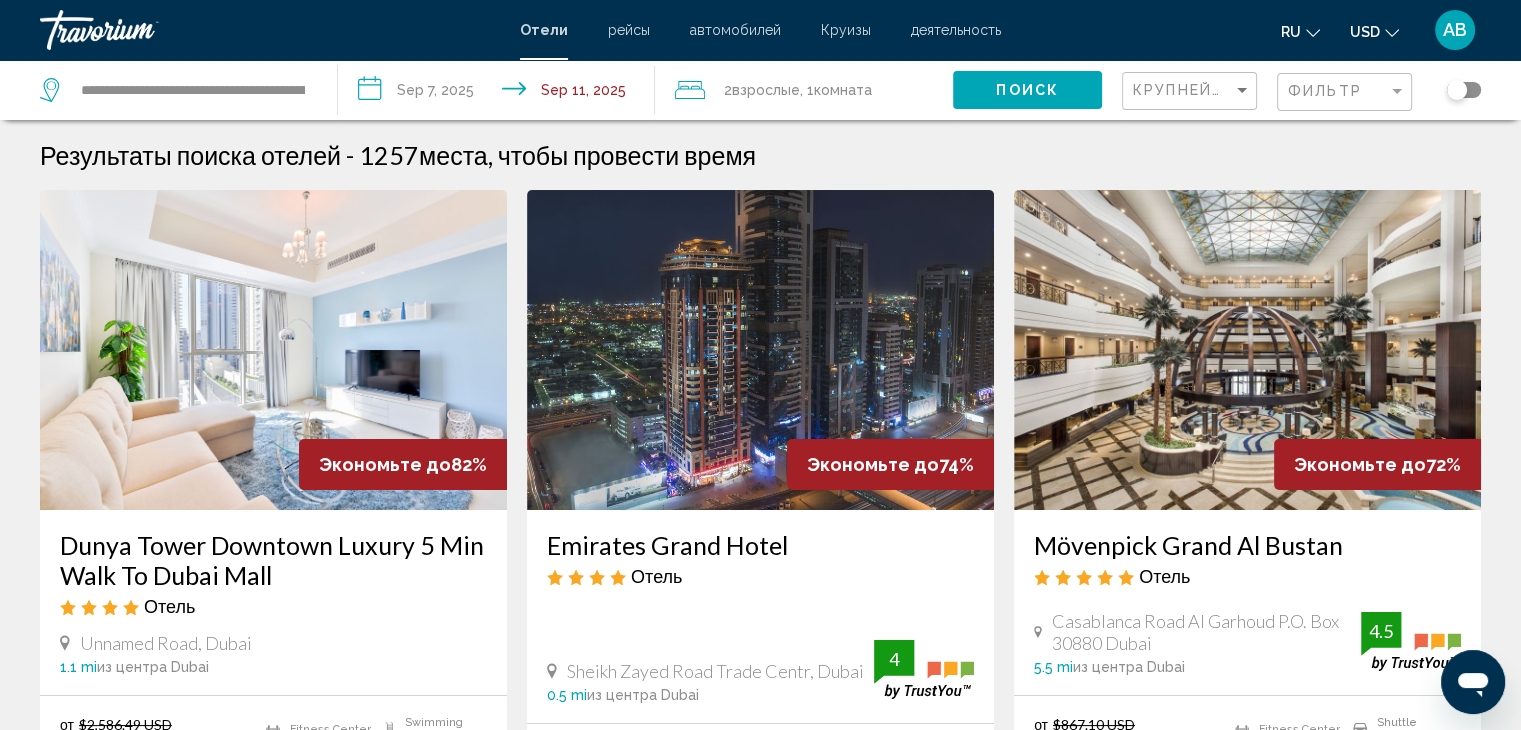 click on "Взрослые" 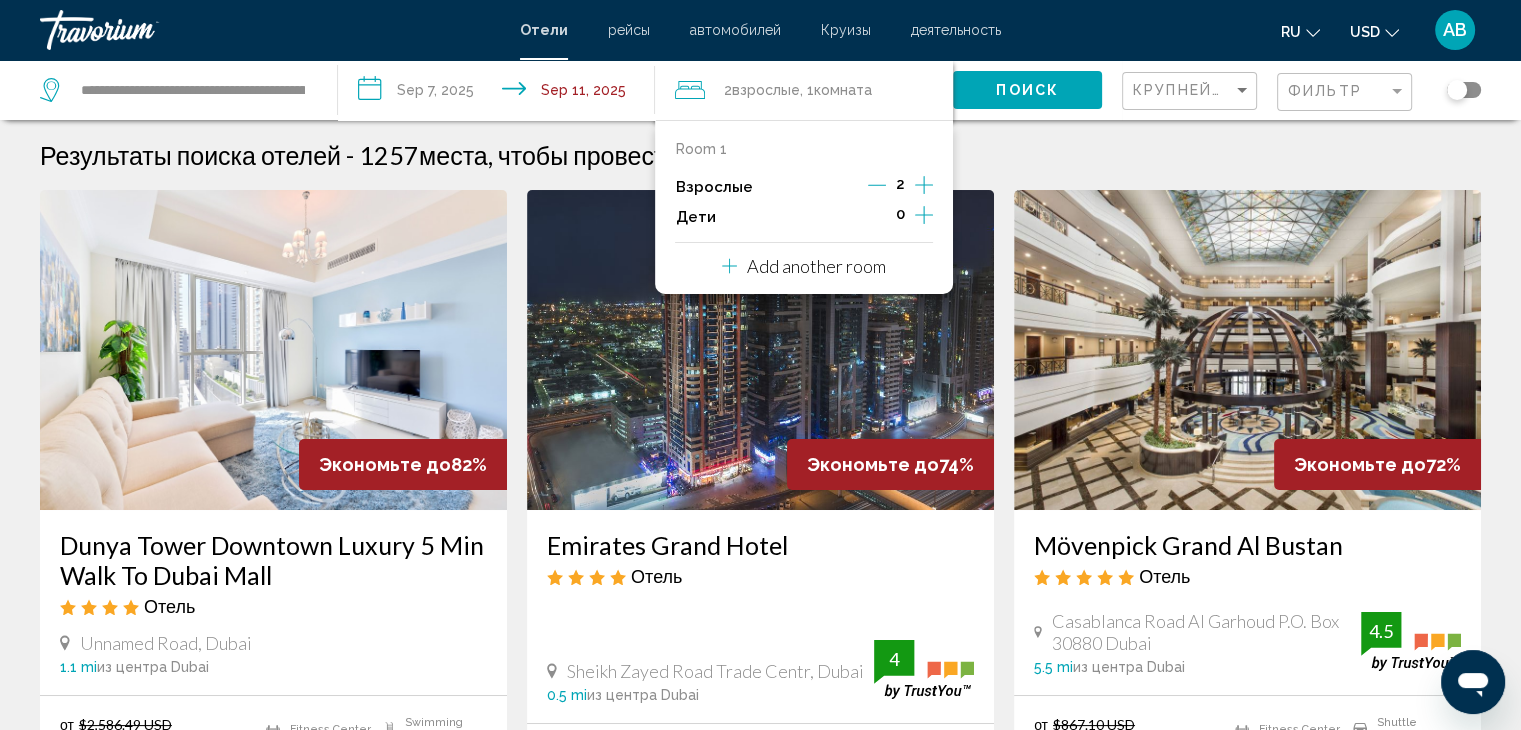 click 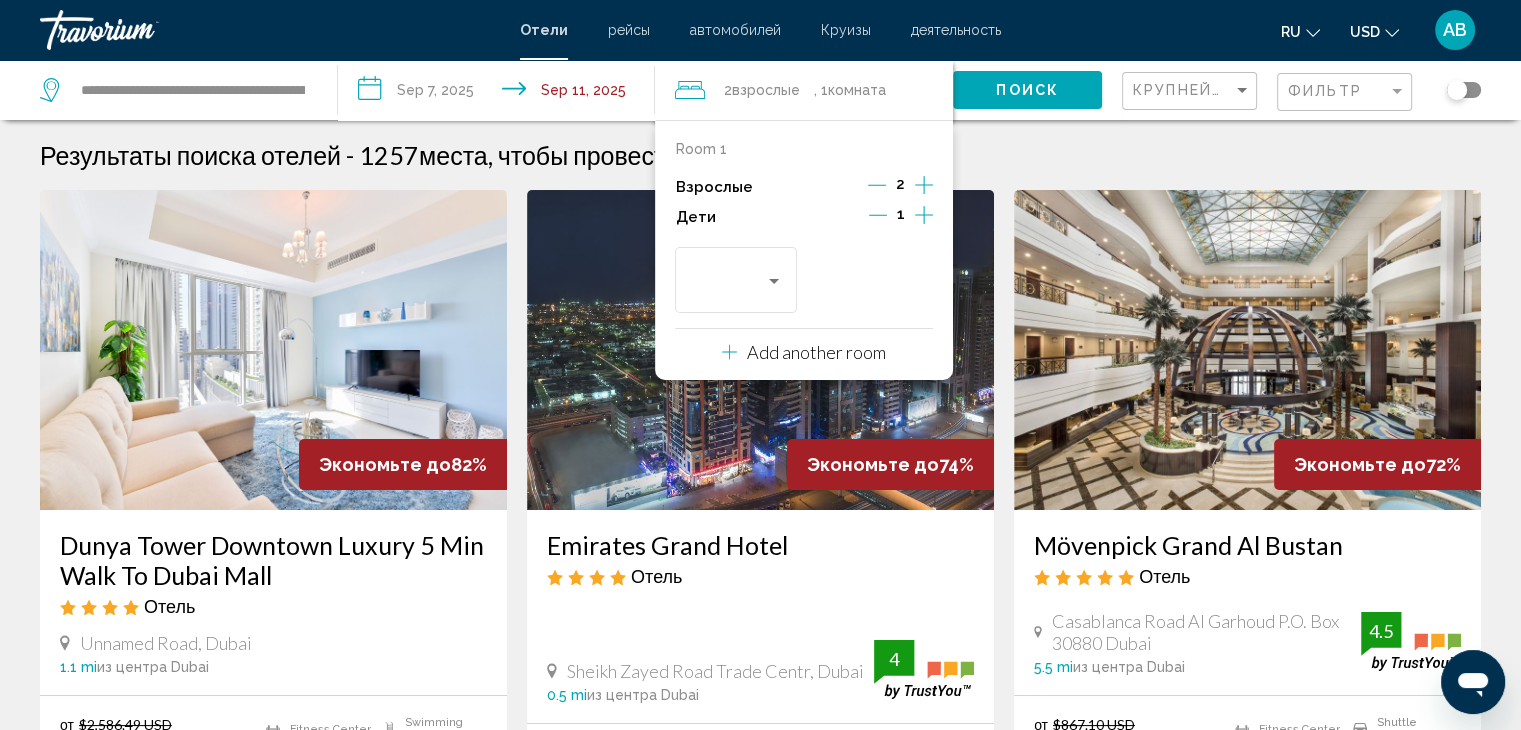 click 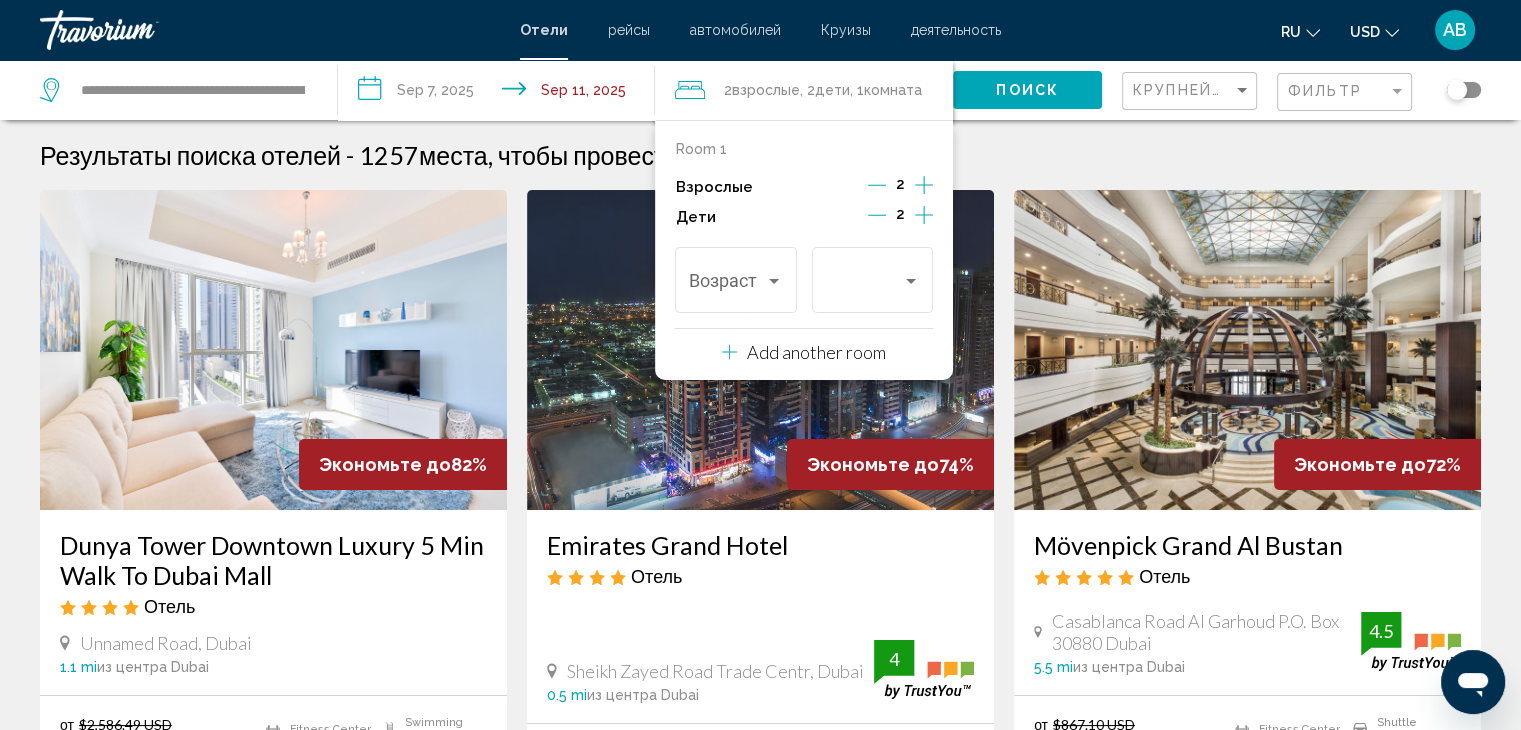 click 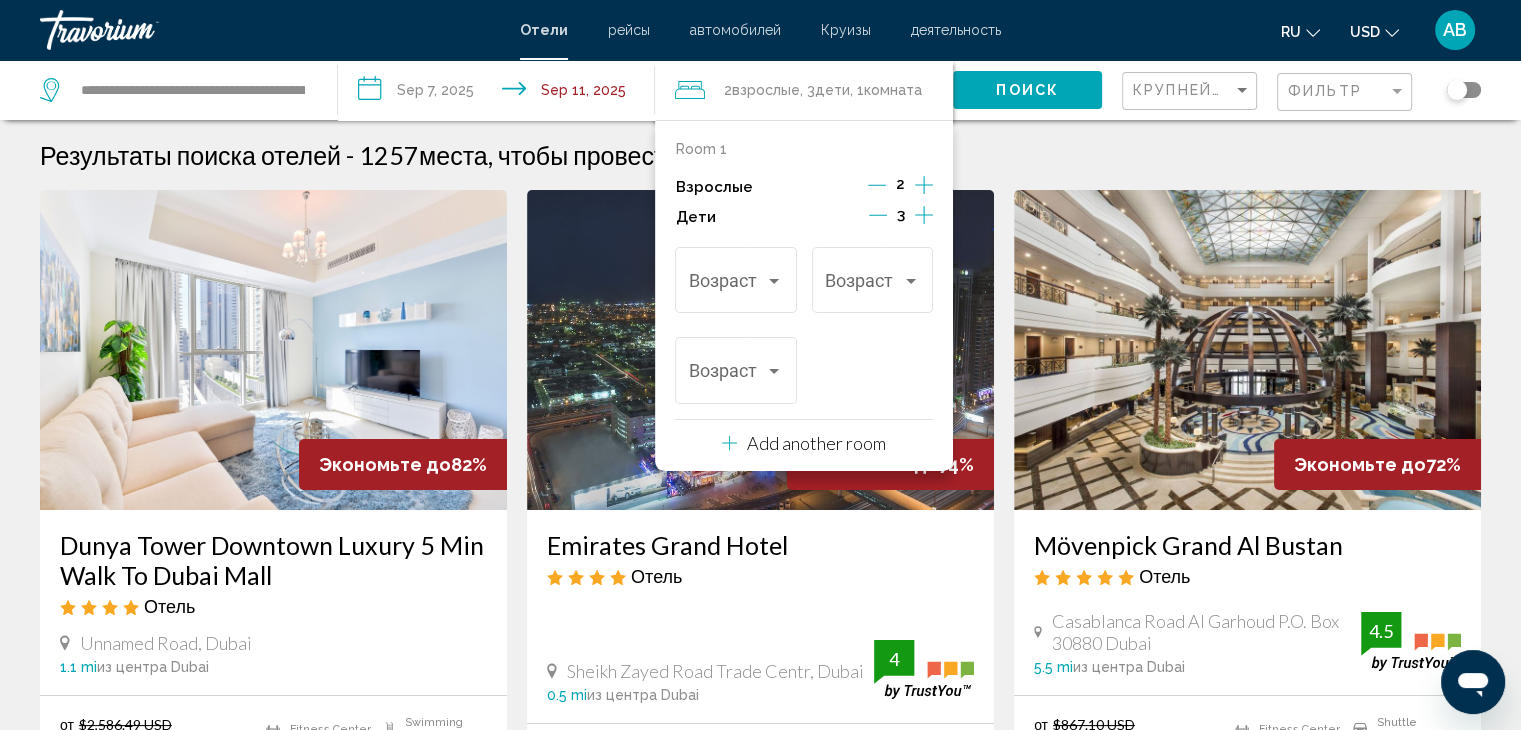 click 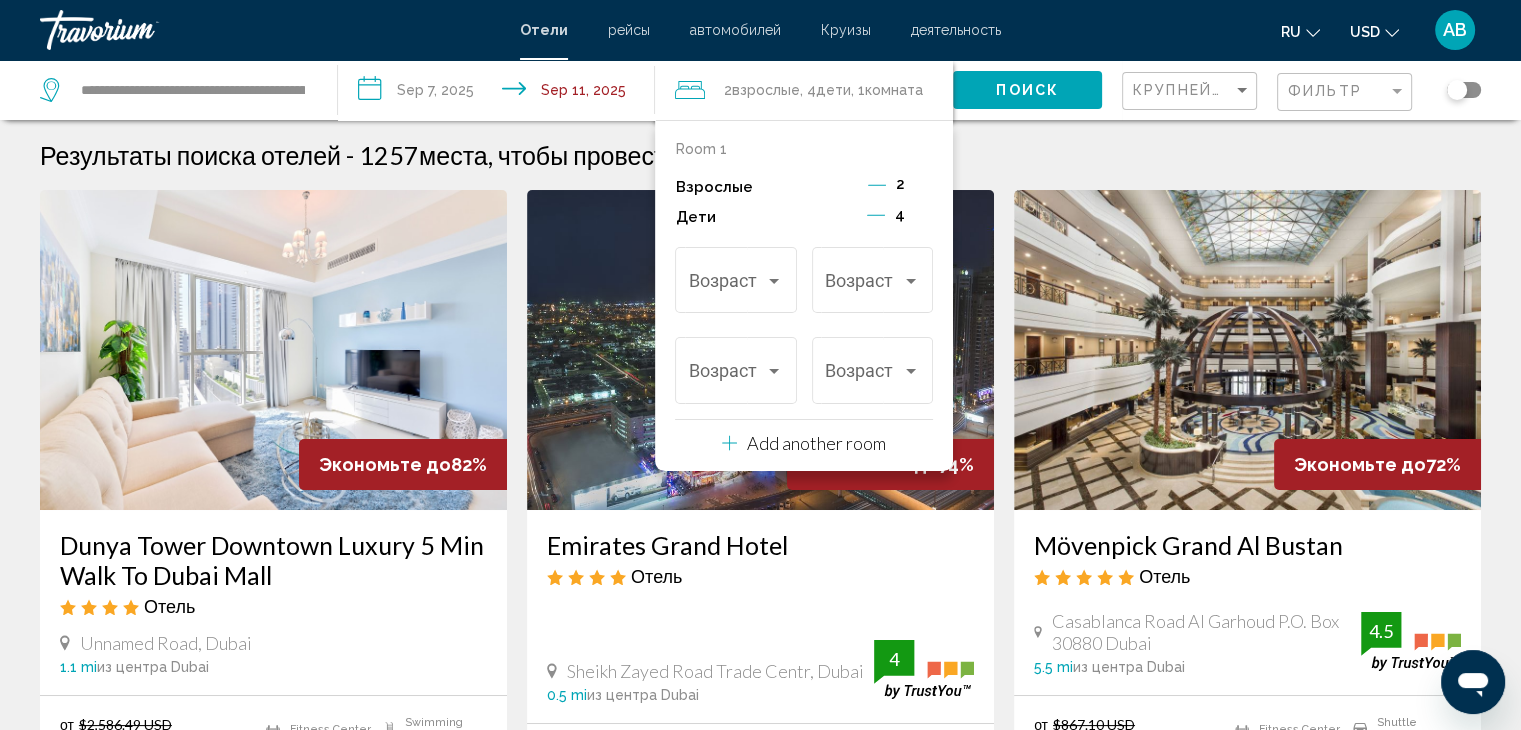 click 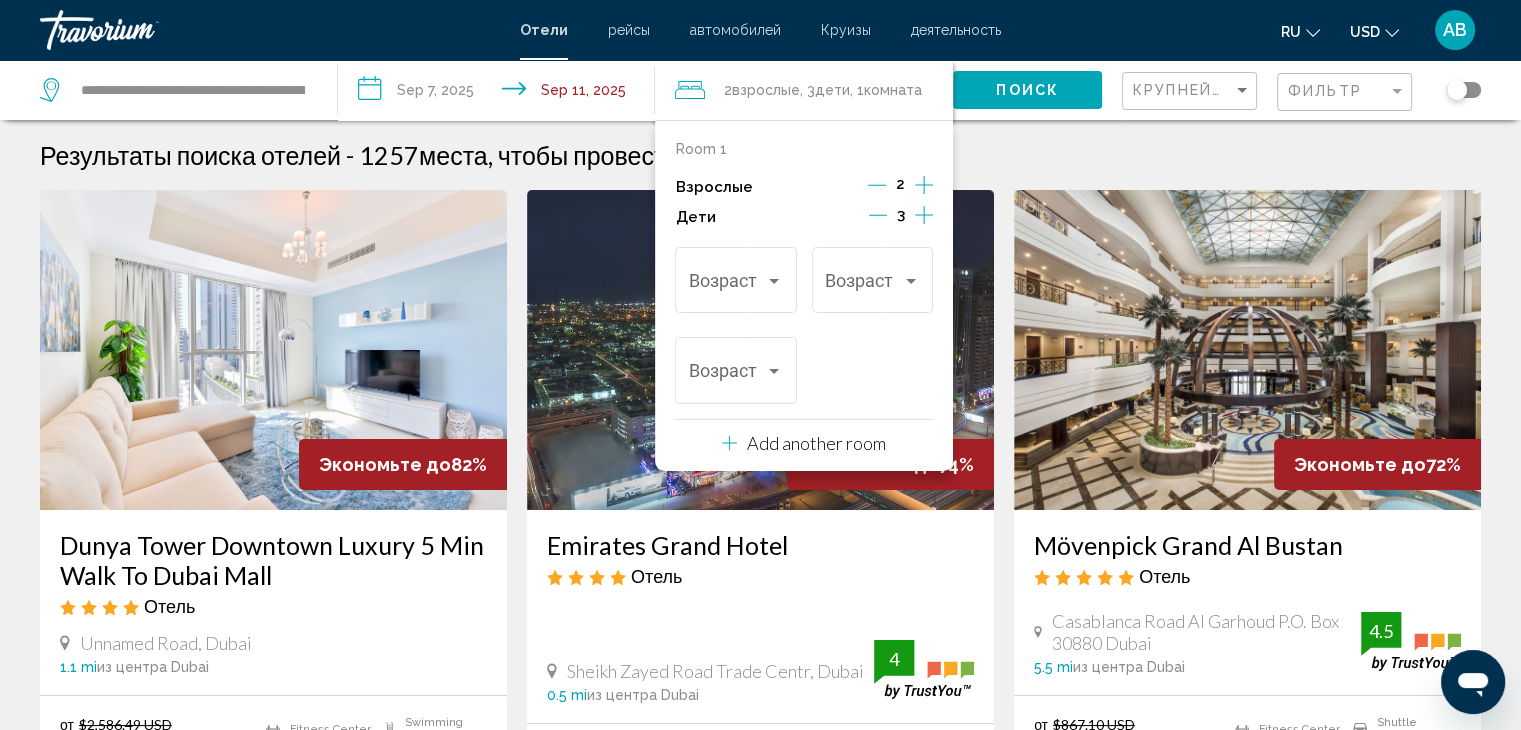 click 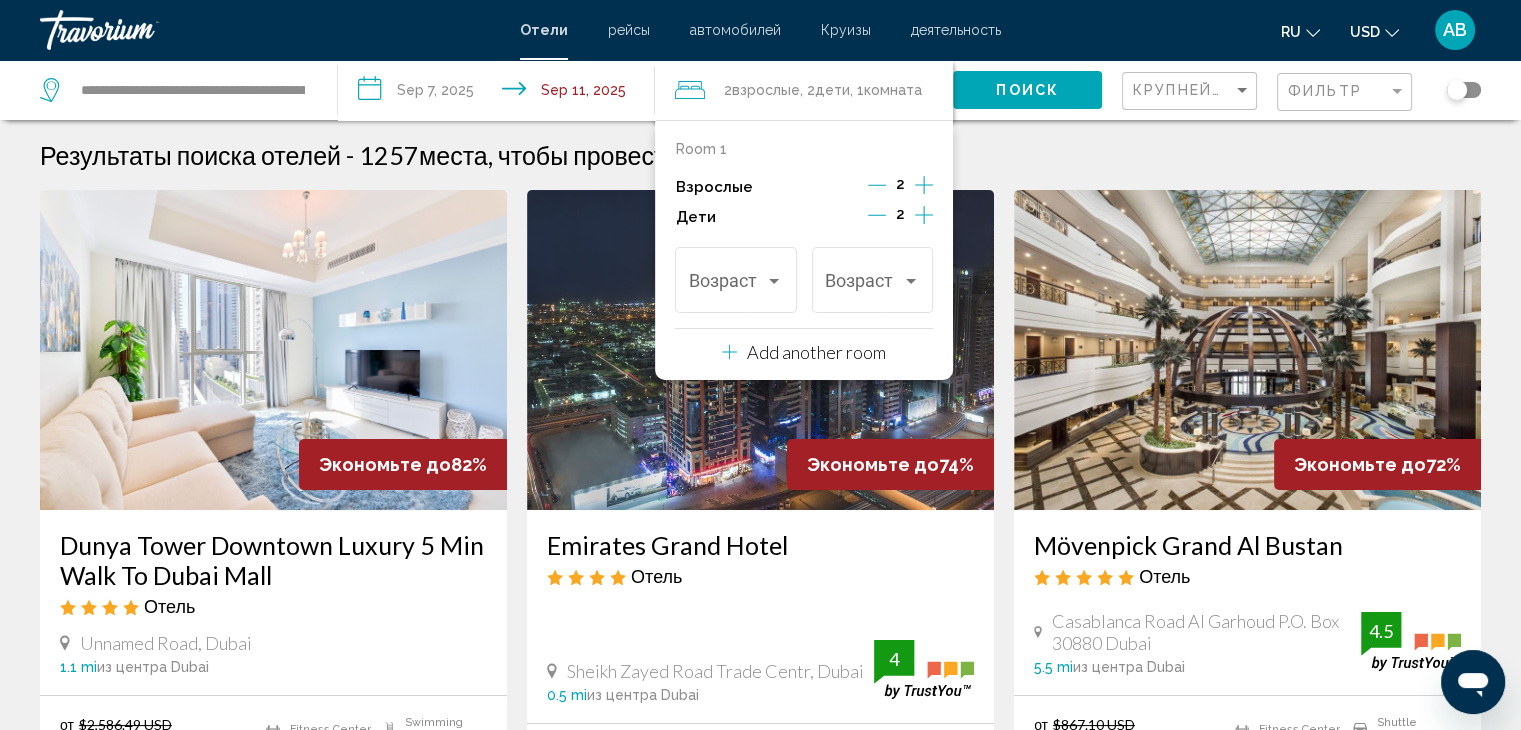 click 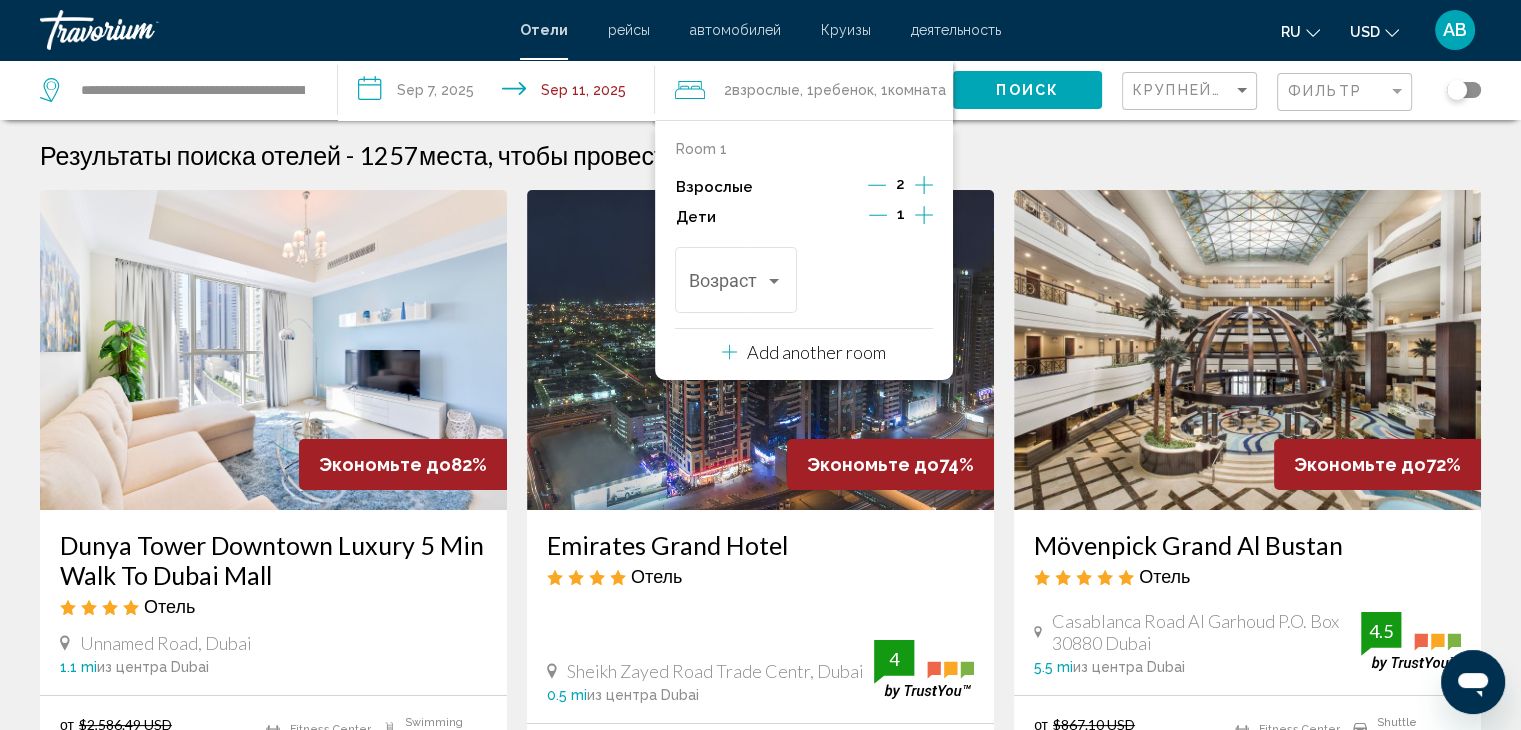 click on "1" at bounding box center (901, 217) 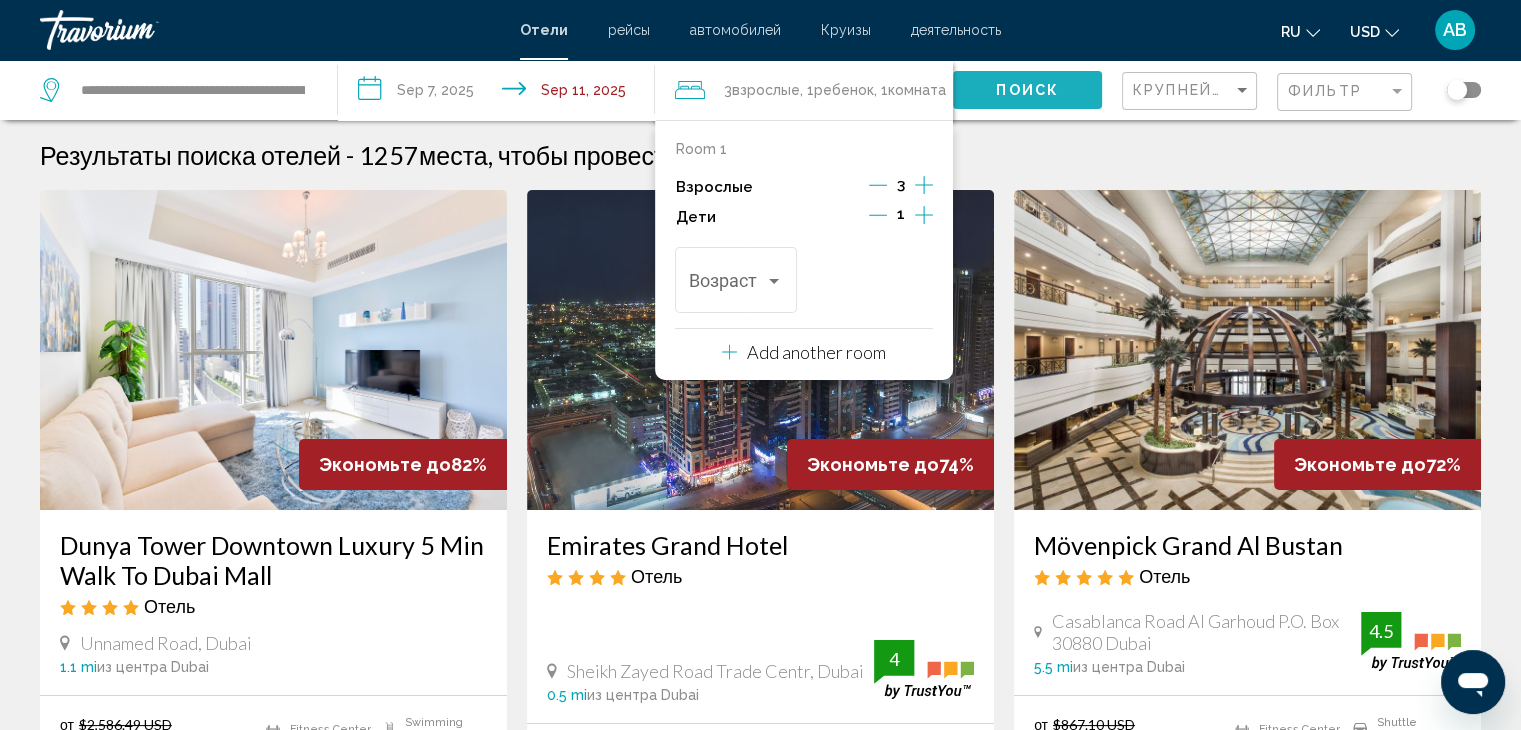 click on "Поиск" 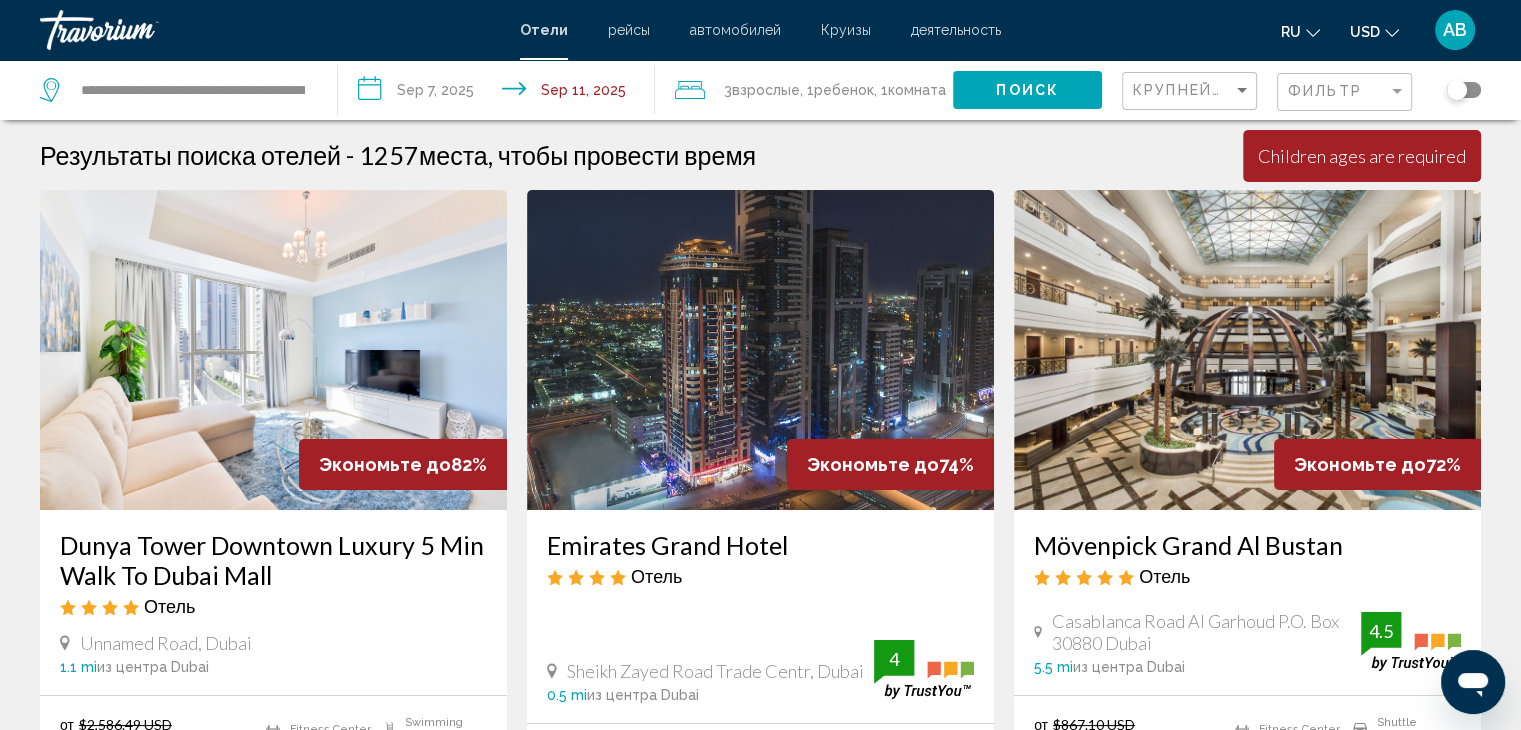 click on "деятельность" at bounding box center (956, 30) 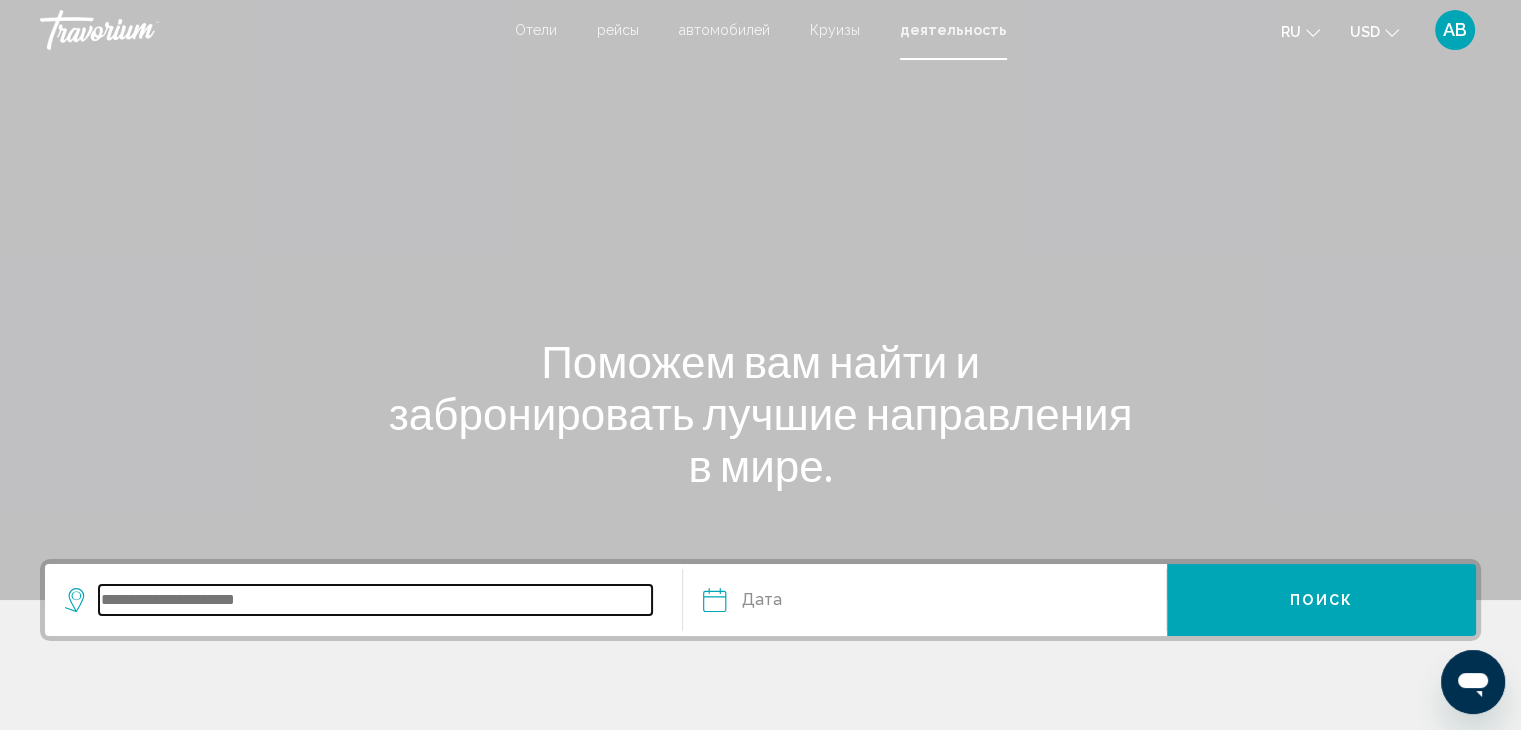 click at bounding box center [375, 600] 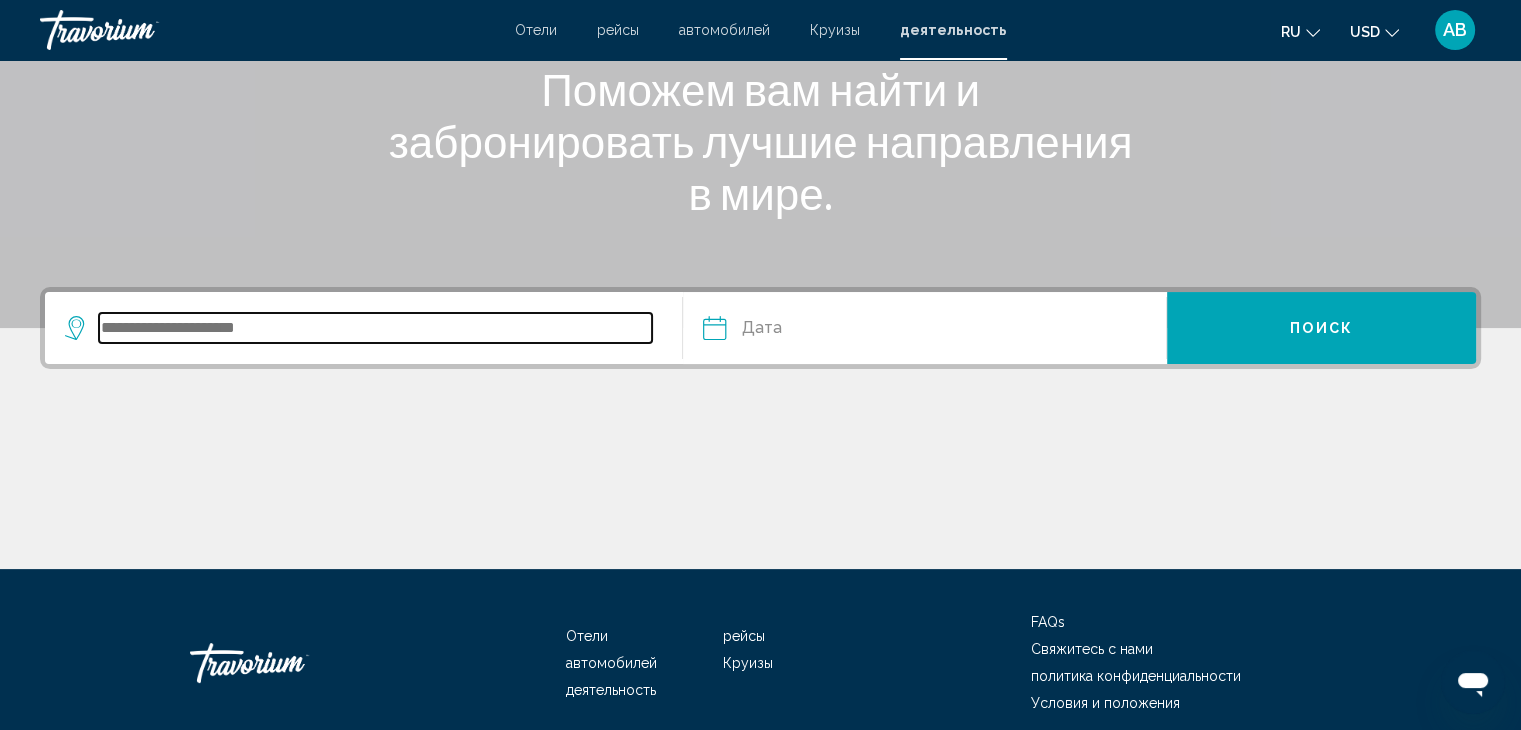 scroll, scrollTop: 356, scrollLeft: 0, axis: vertical 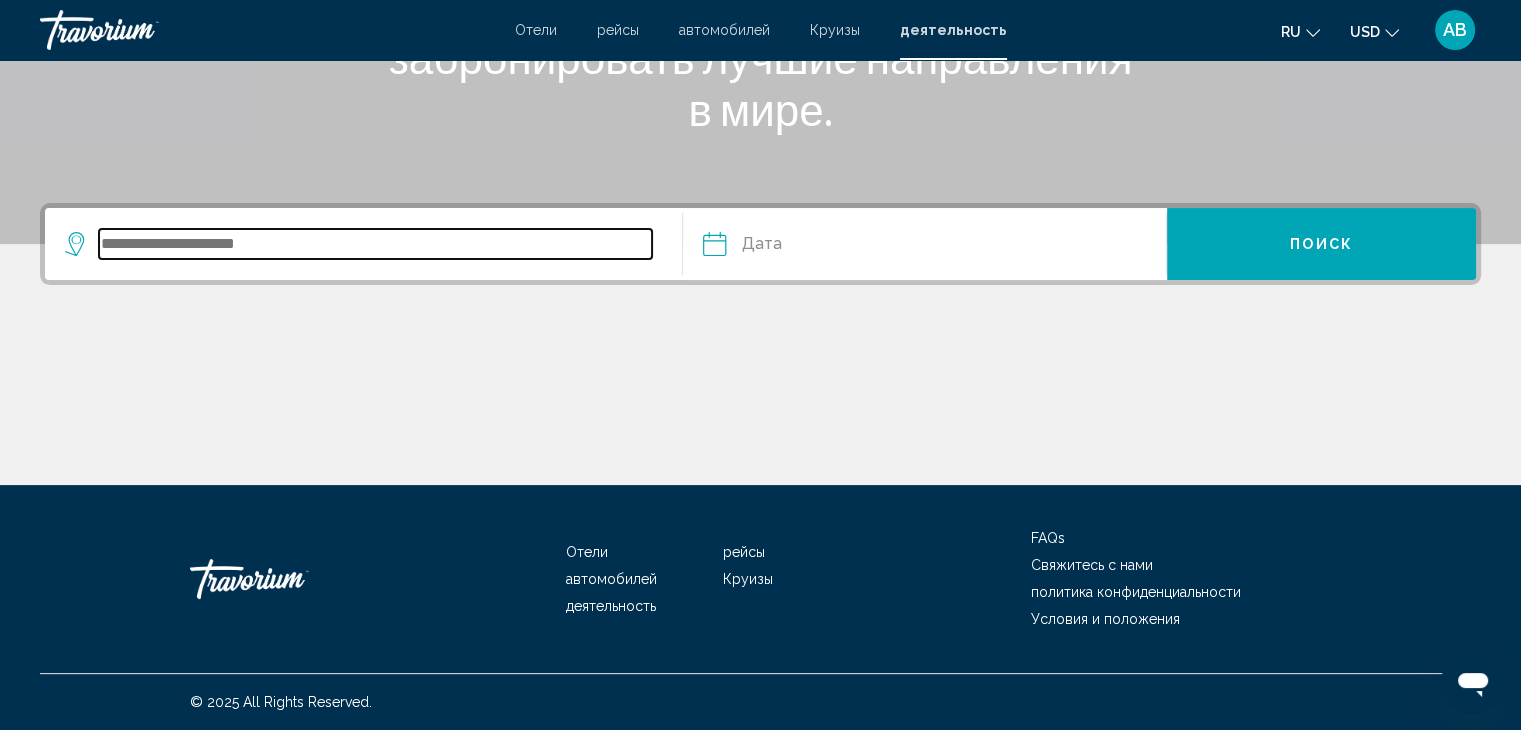 click at bounding box center [375, 244] 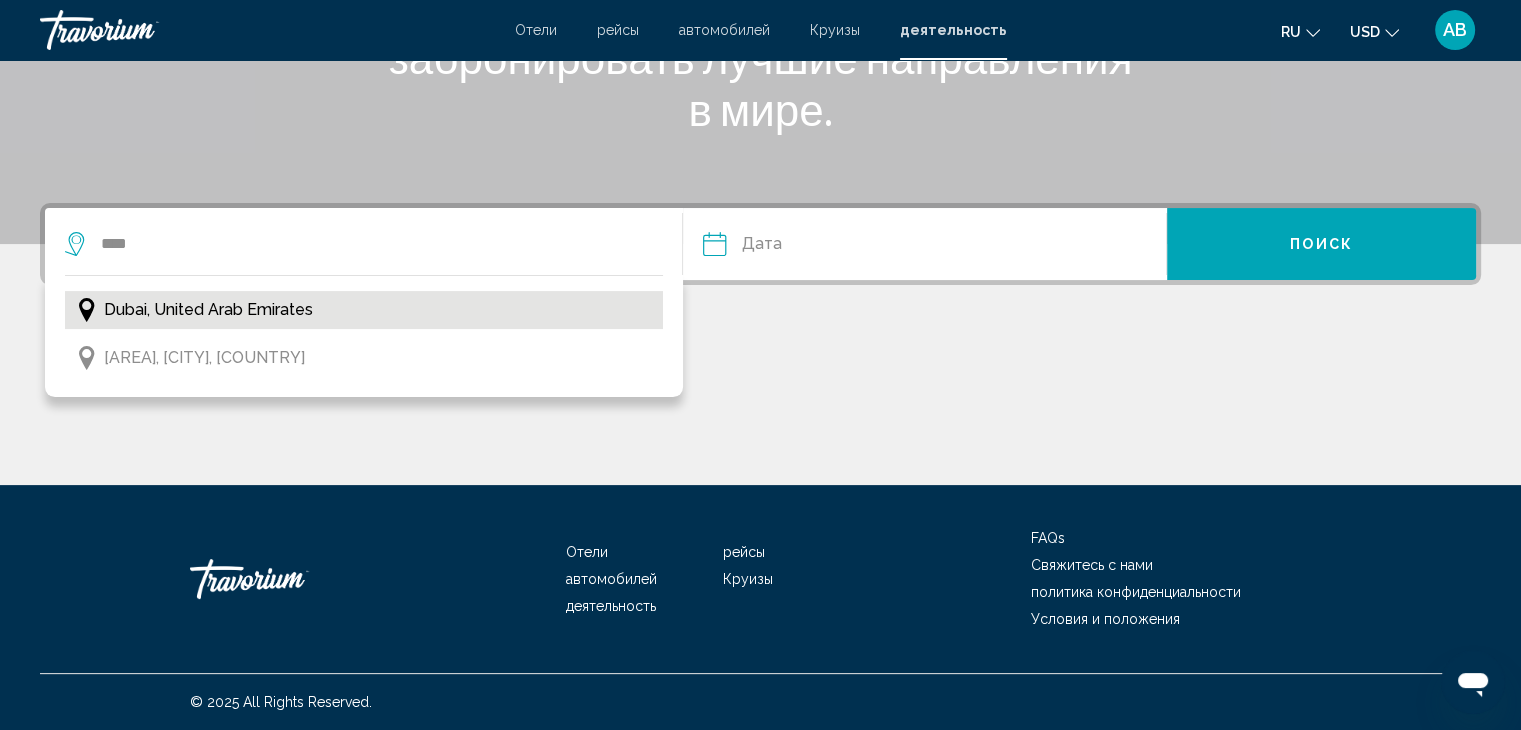 click on "Dubai, United Arab Emirates" at bounding box center (208, 310) 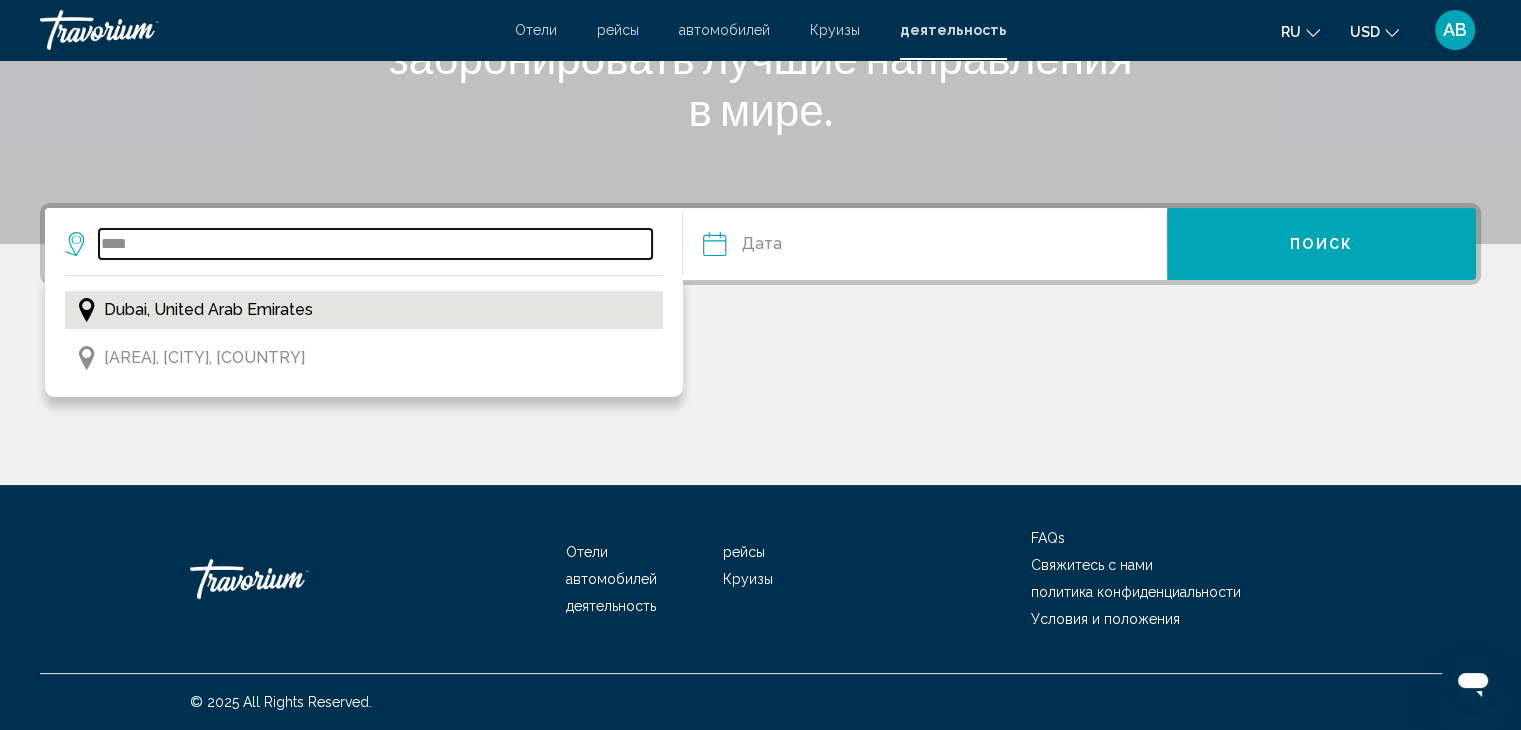 type on "**********" 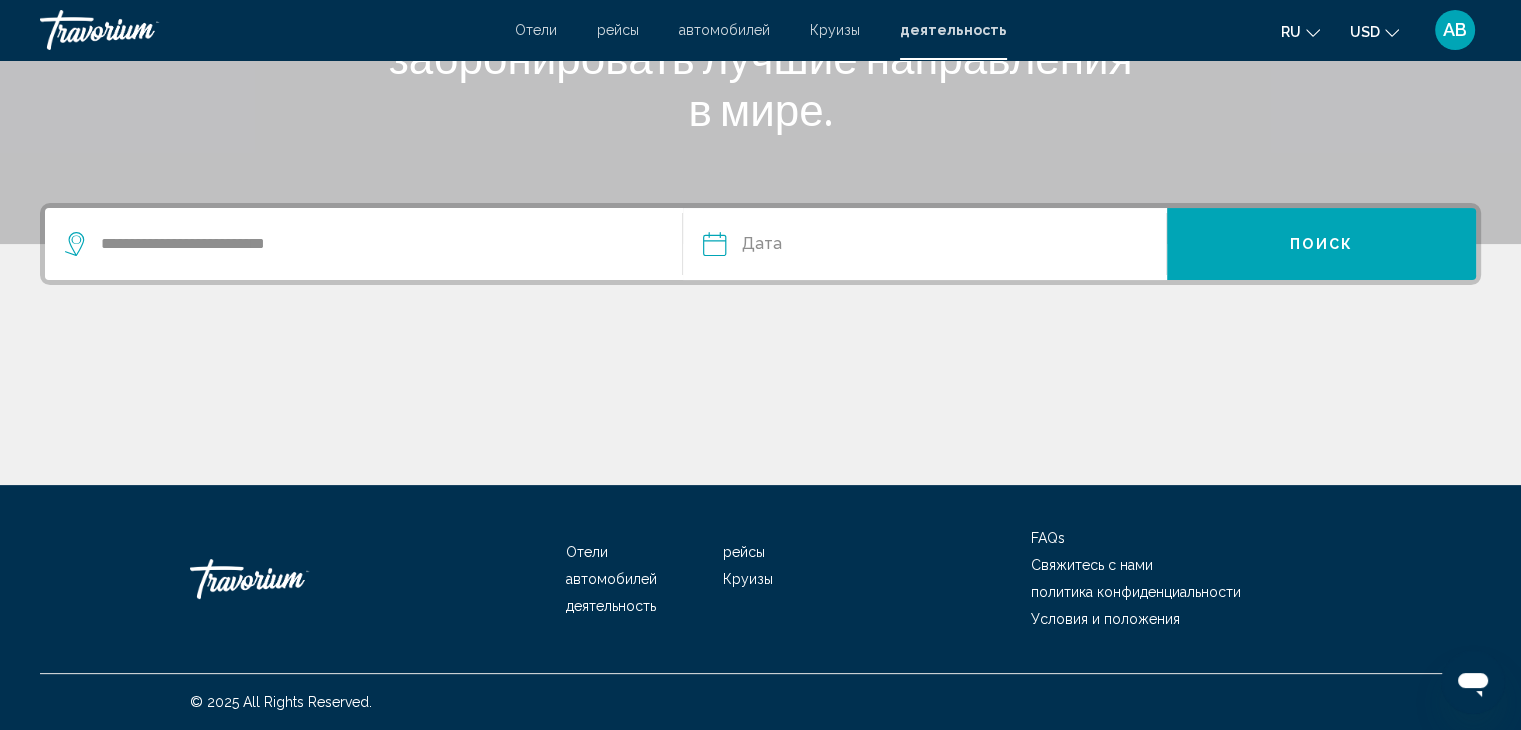 click at bounding box center (817, 247) 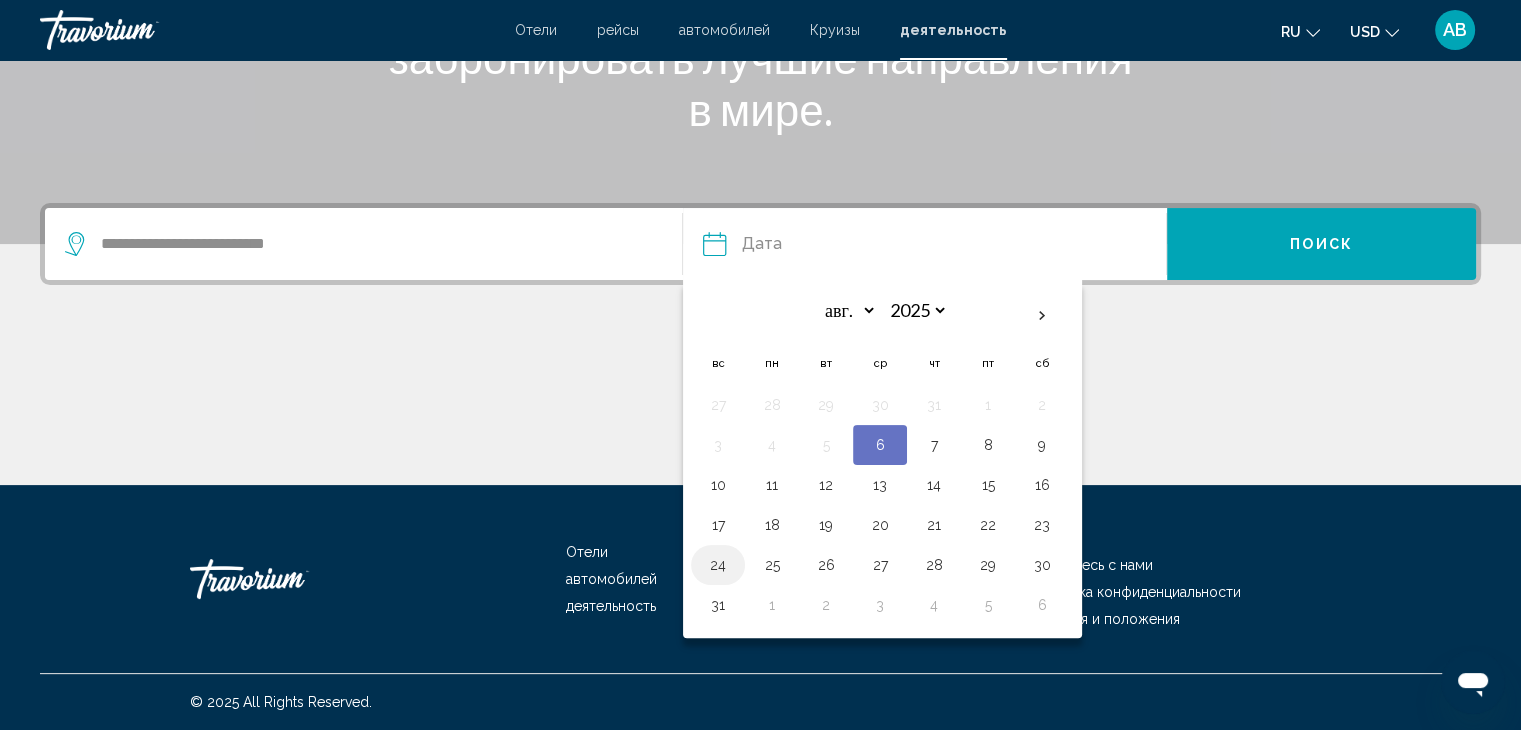 click on "24" at bounding box center [718, 565] 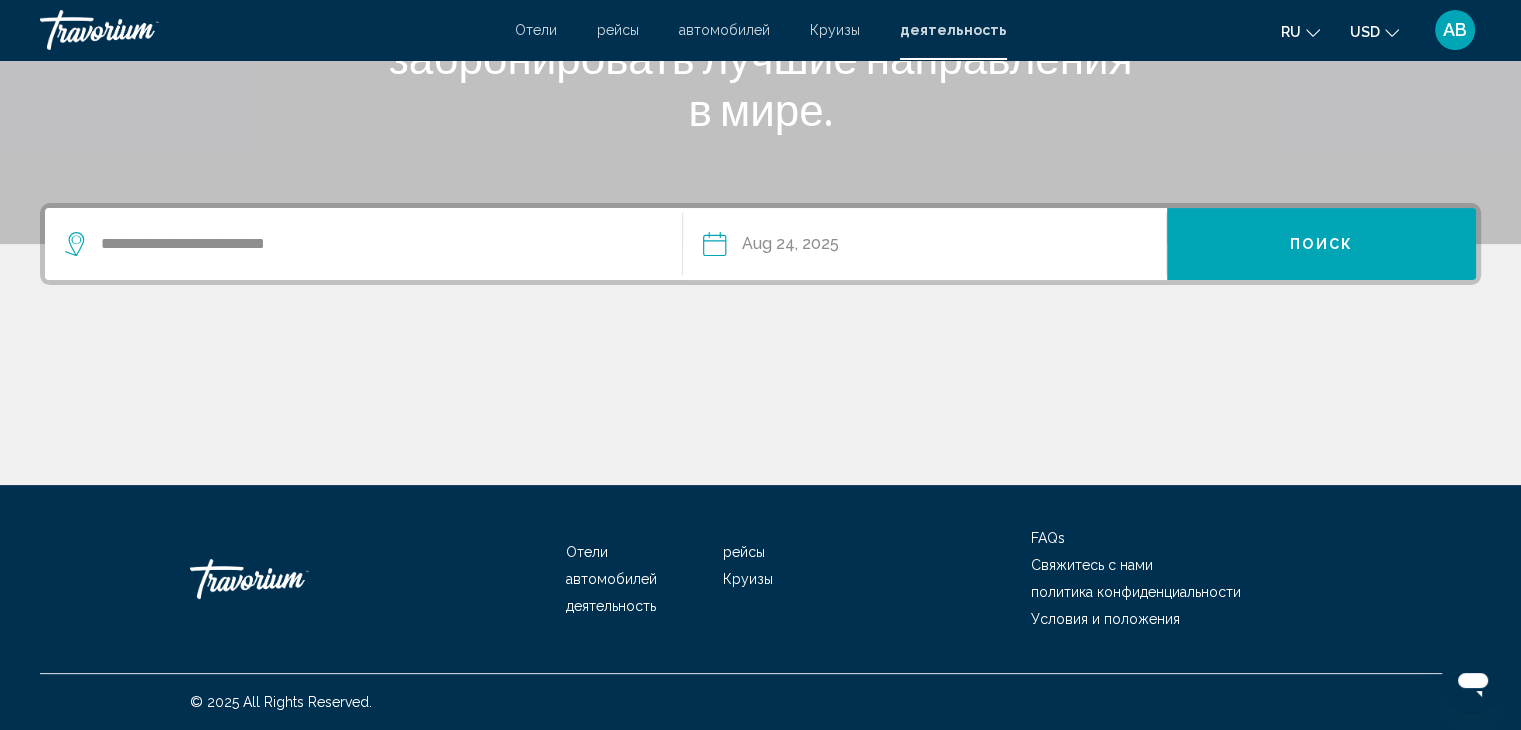 click on "Поиск" at bounding box center [1321, 244] 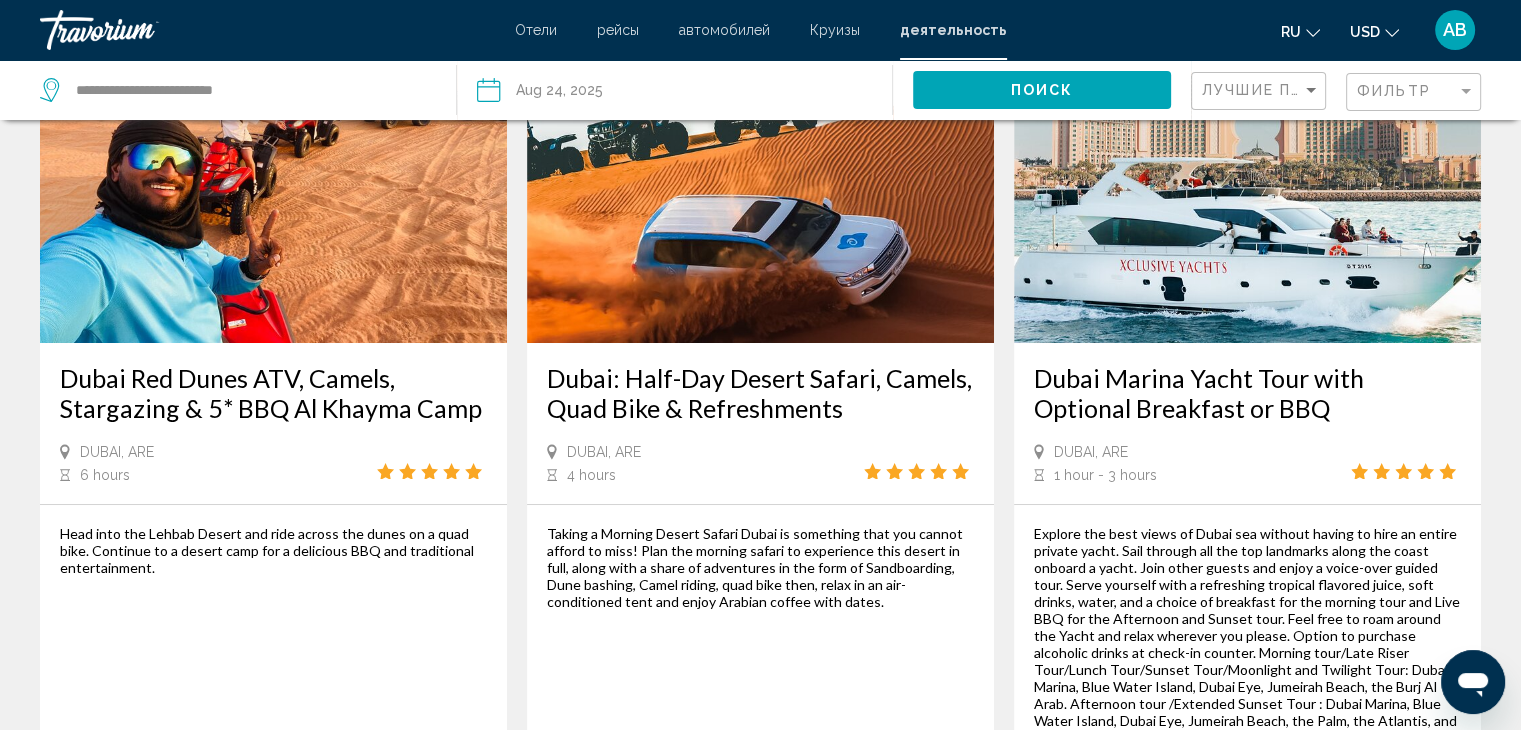 scroll, scrollTop: 200, scrollLeft: 0, axis: vertical 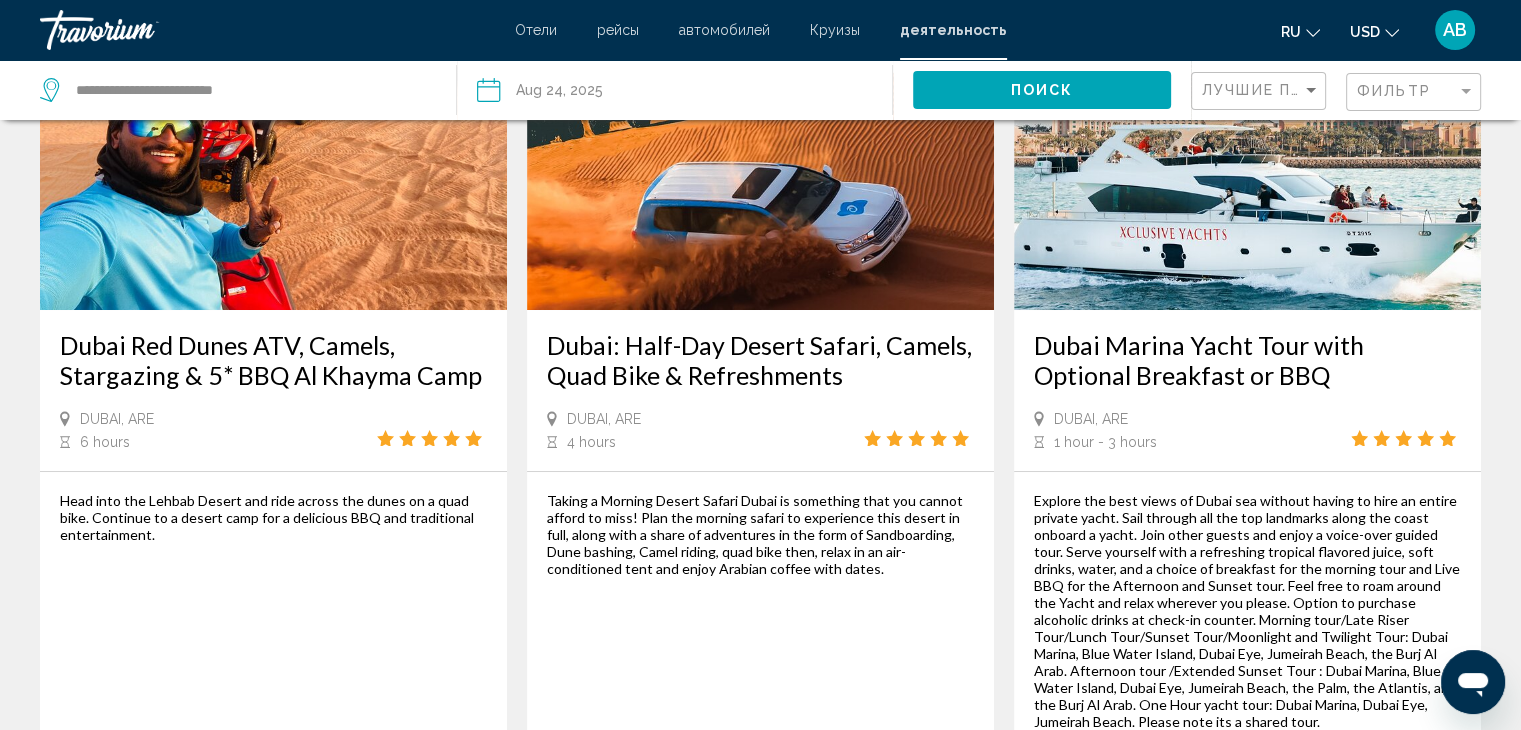 click on "автомобилей" at bounding box center [724, 30] 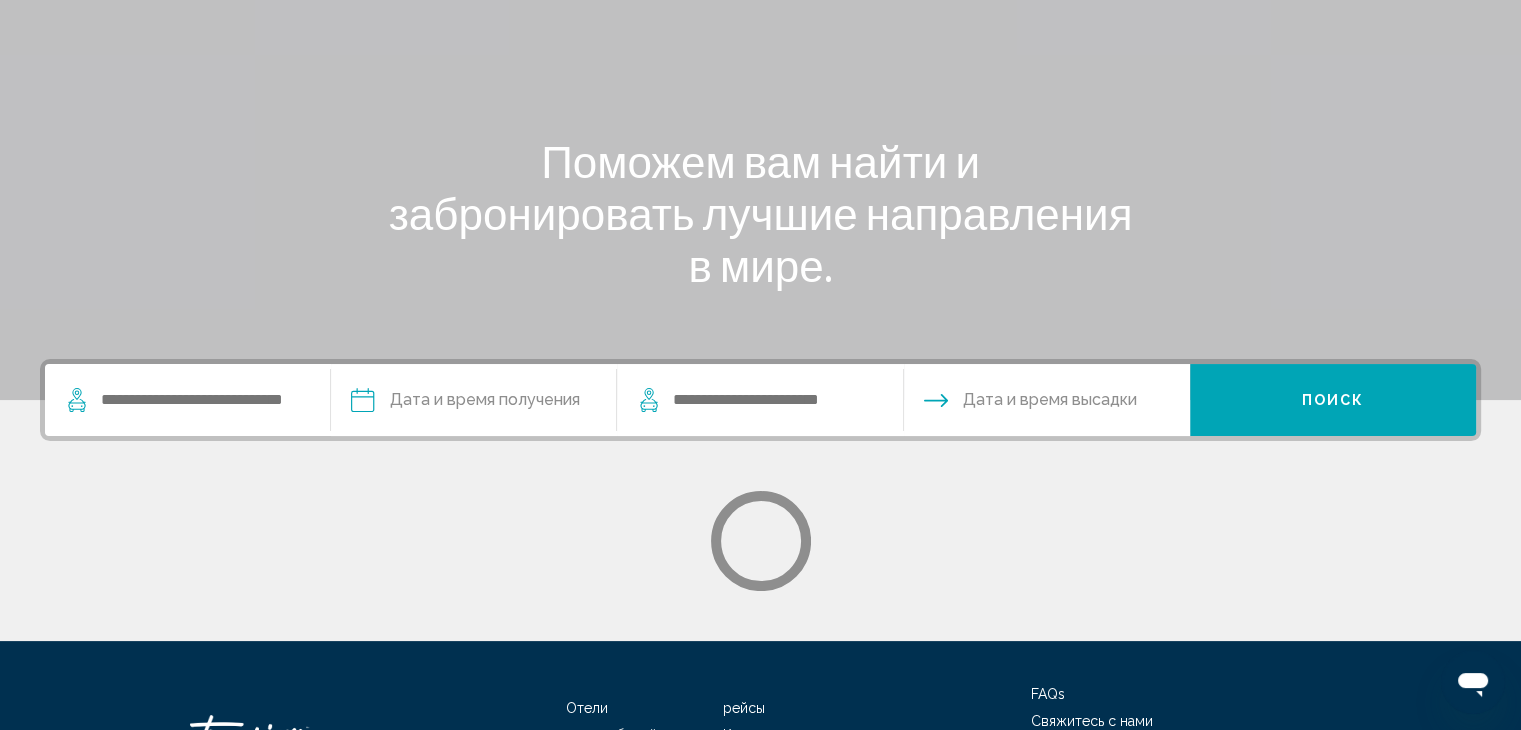 scroll, scrollTop: 0, scrollLeft: 0, axis: both 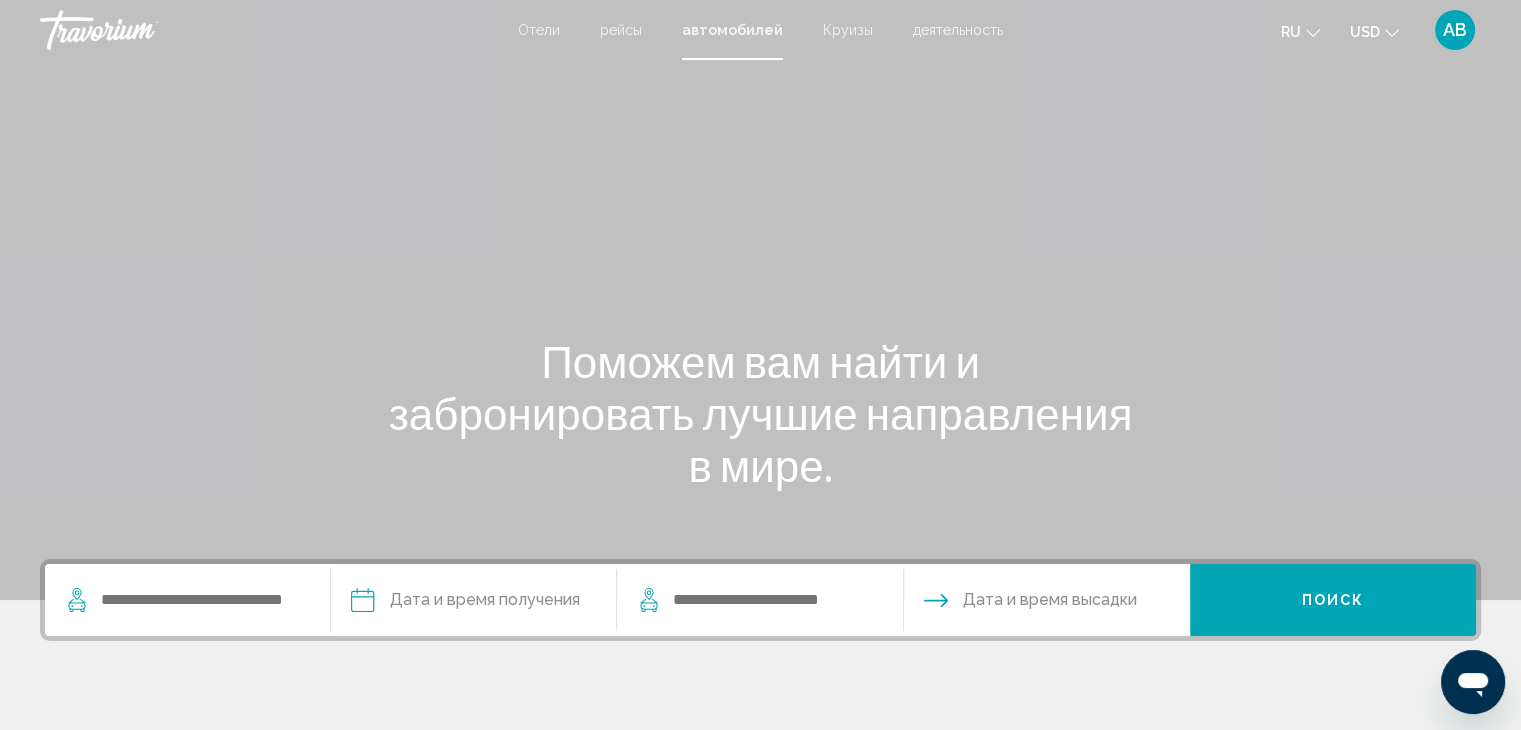 click on "Круизы" at bounding box center (848, 30) 